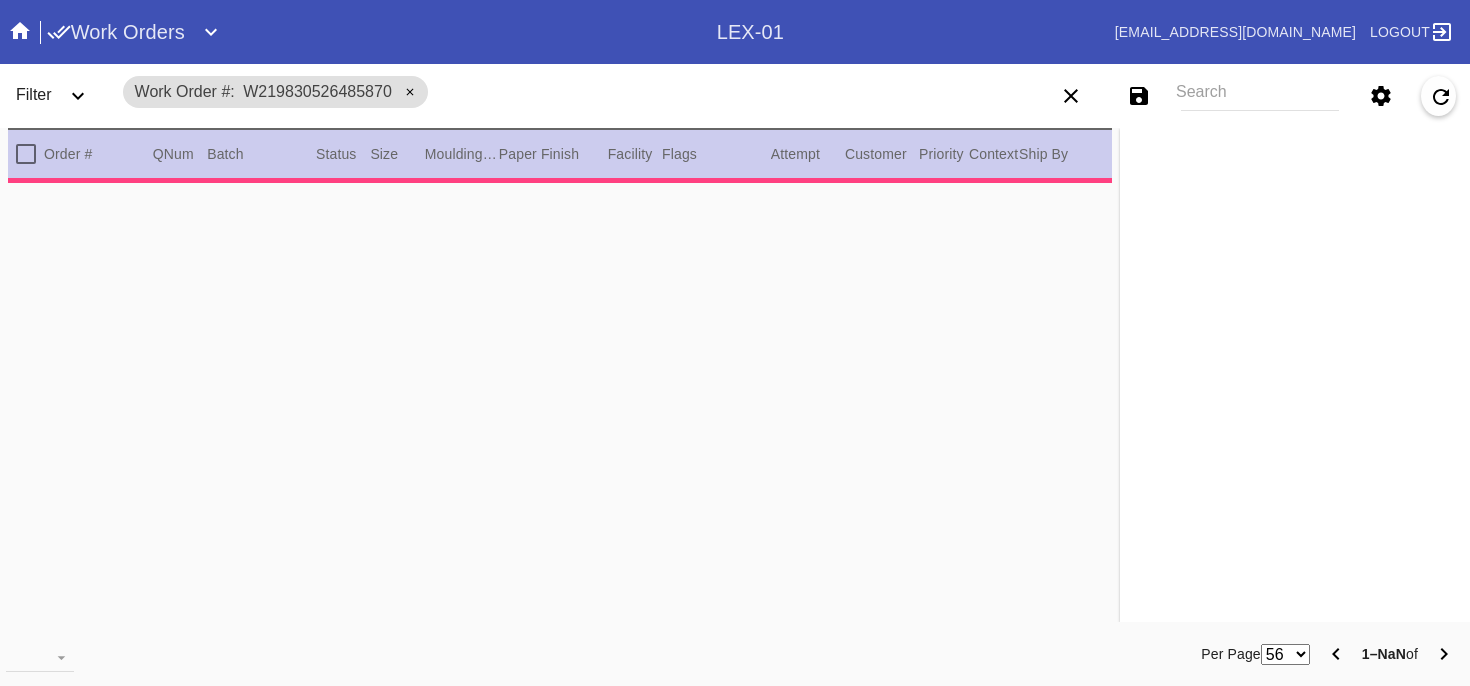 scroll, scrollTop: 0, scrollLeft: 0, axis: both 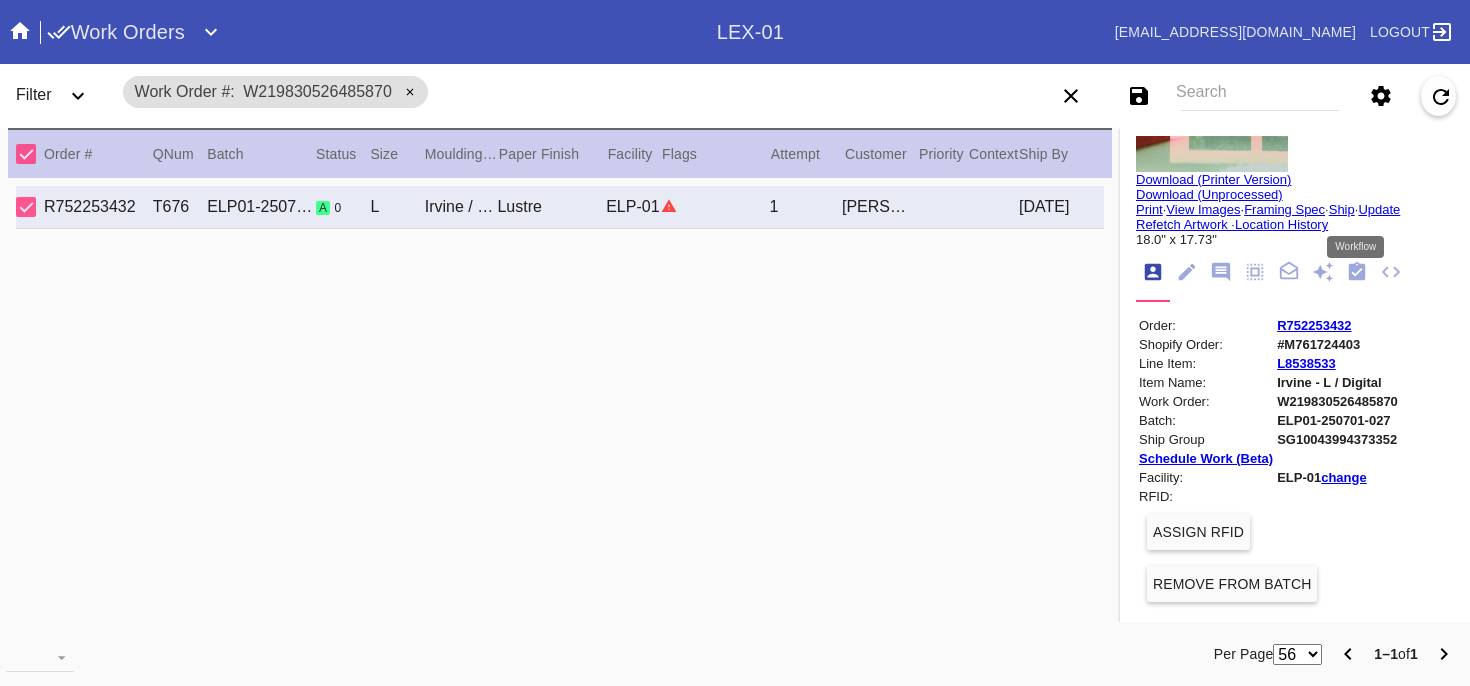click 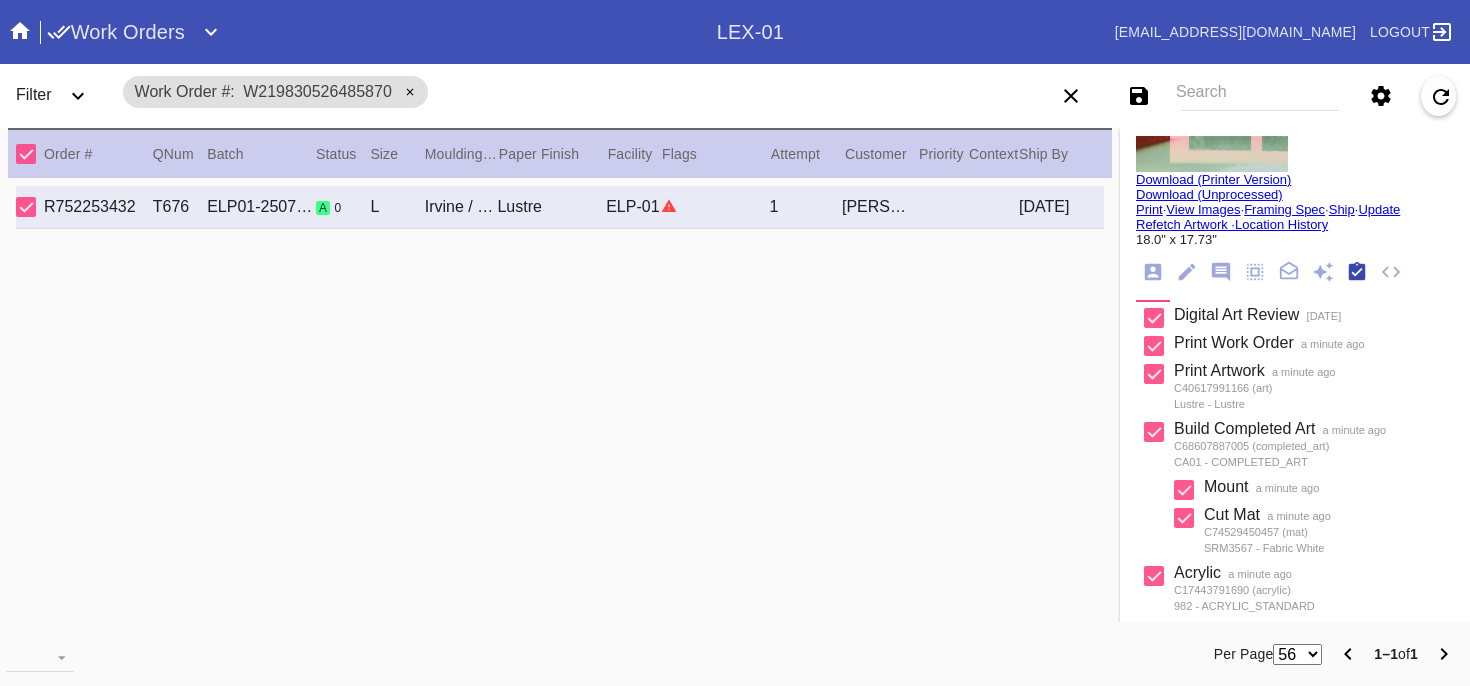 scroll, scrollTop: 320, scrollLeft: 0, axis: vertical 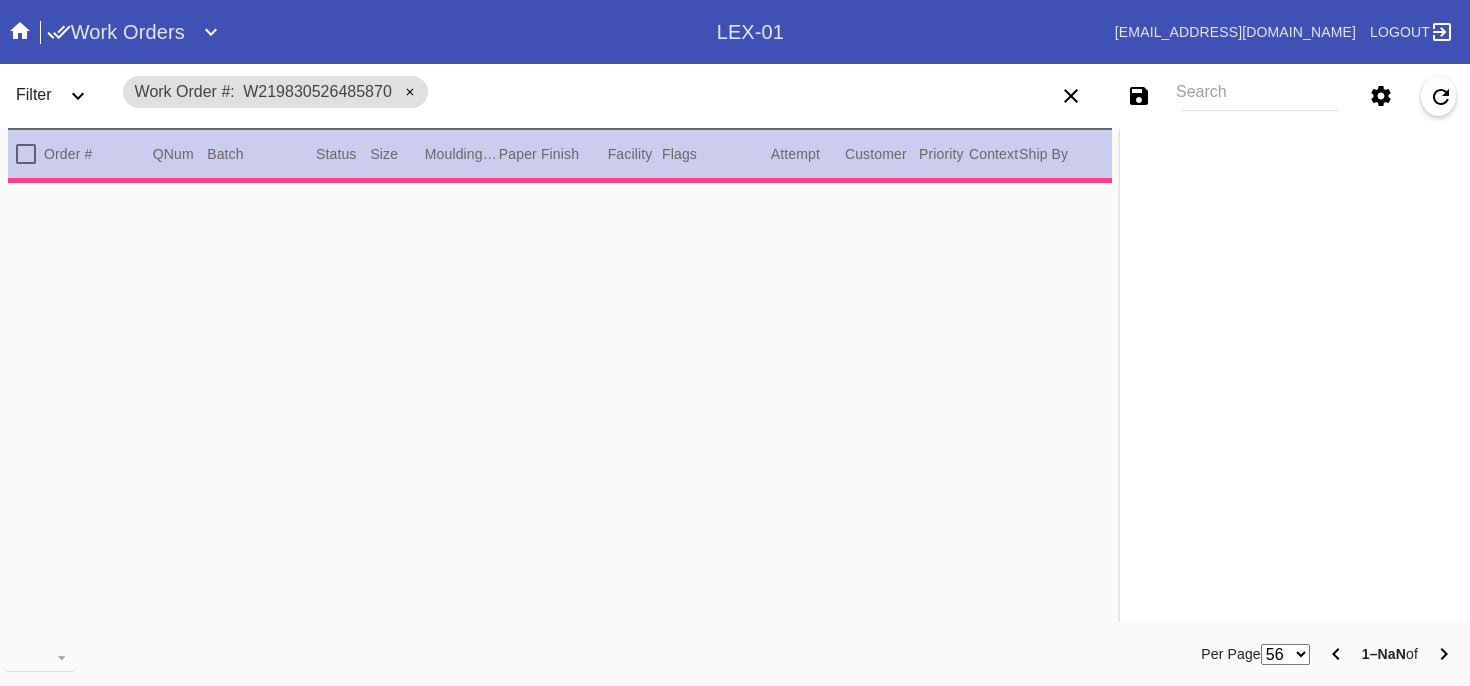 type on "3.0" 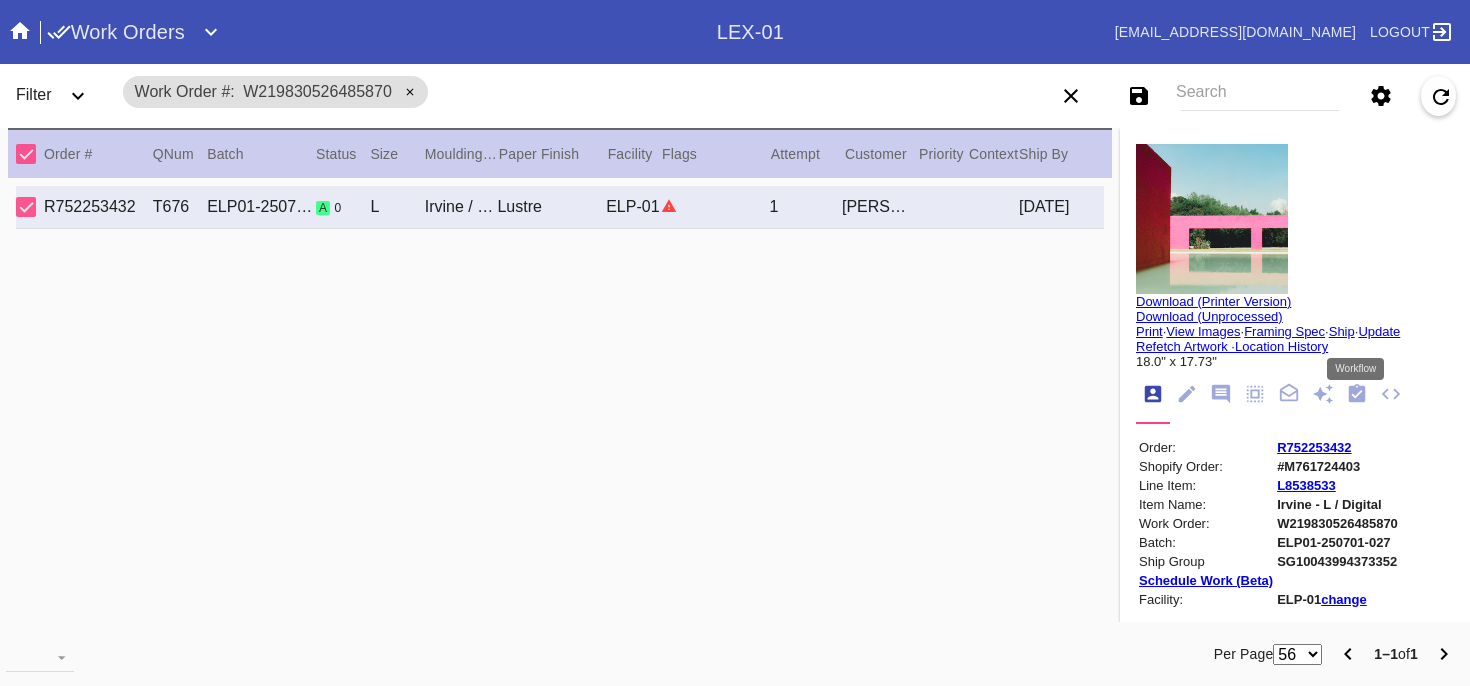click 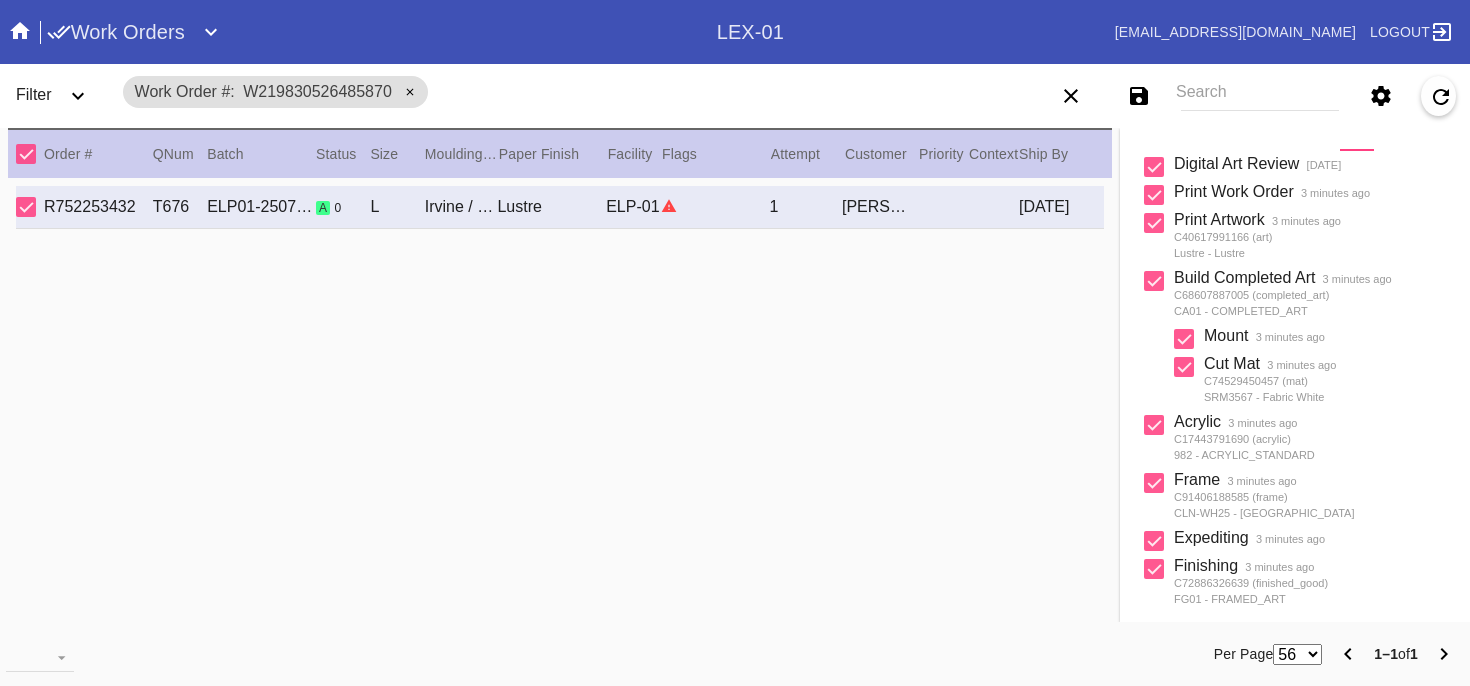 scroll, scrollTop: 458, scrollLeft: 0, axis: vertical 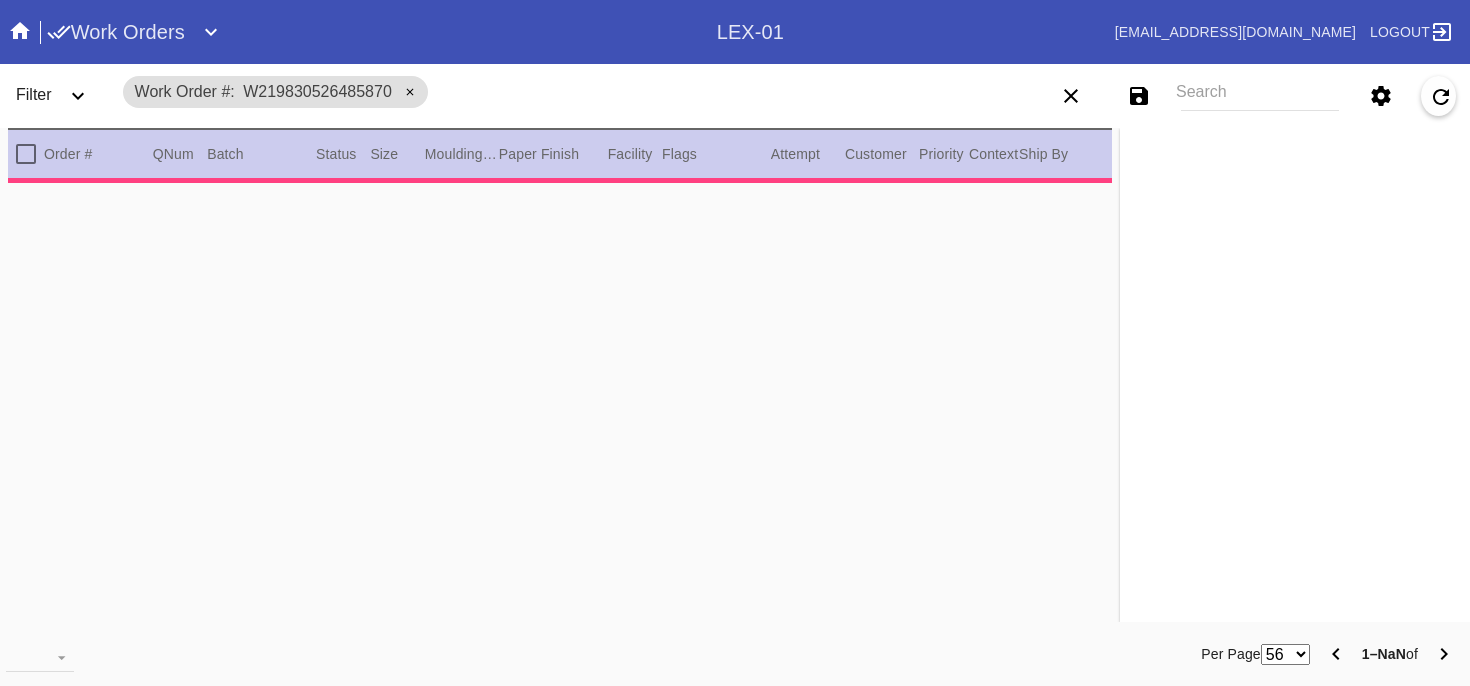 type on "3.0" 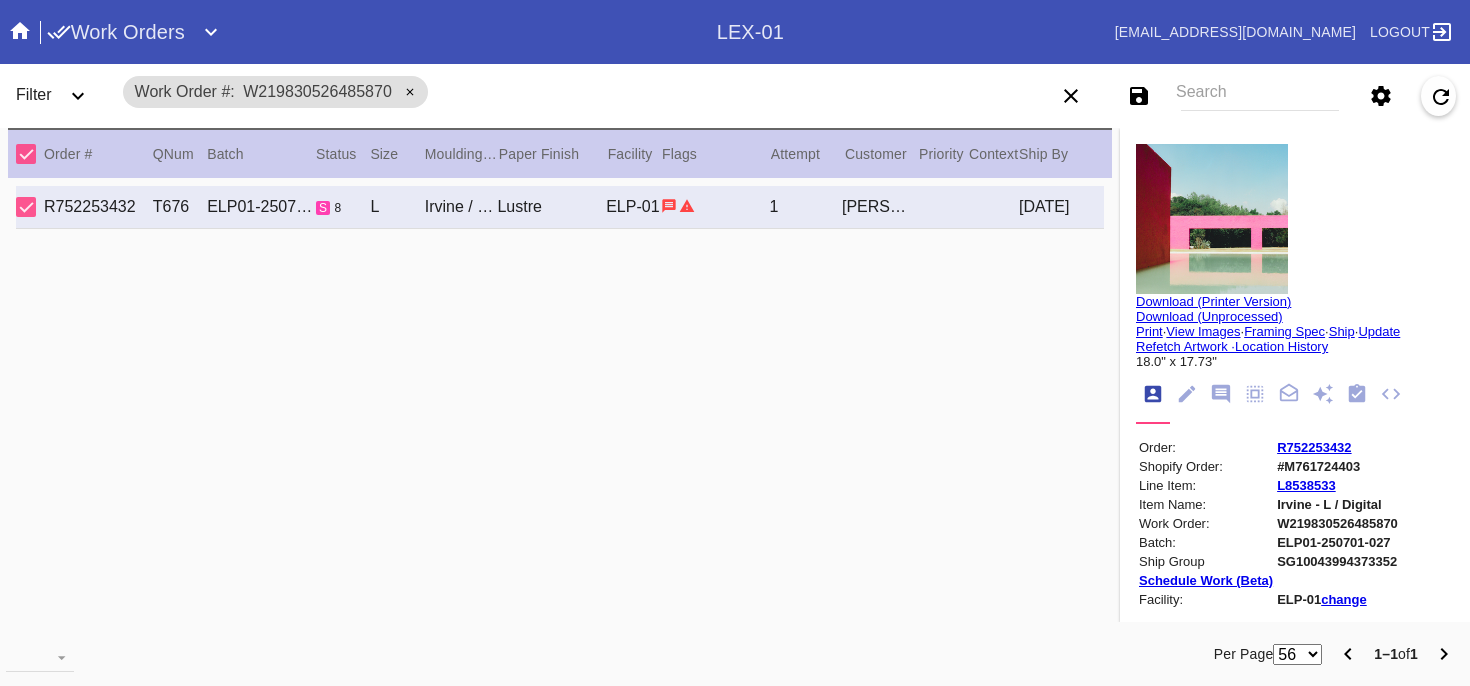 click 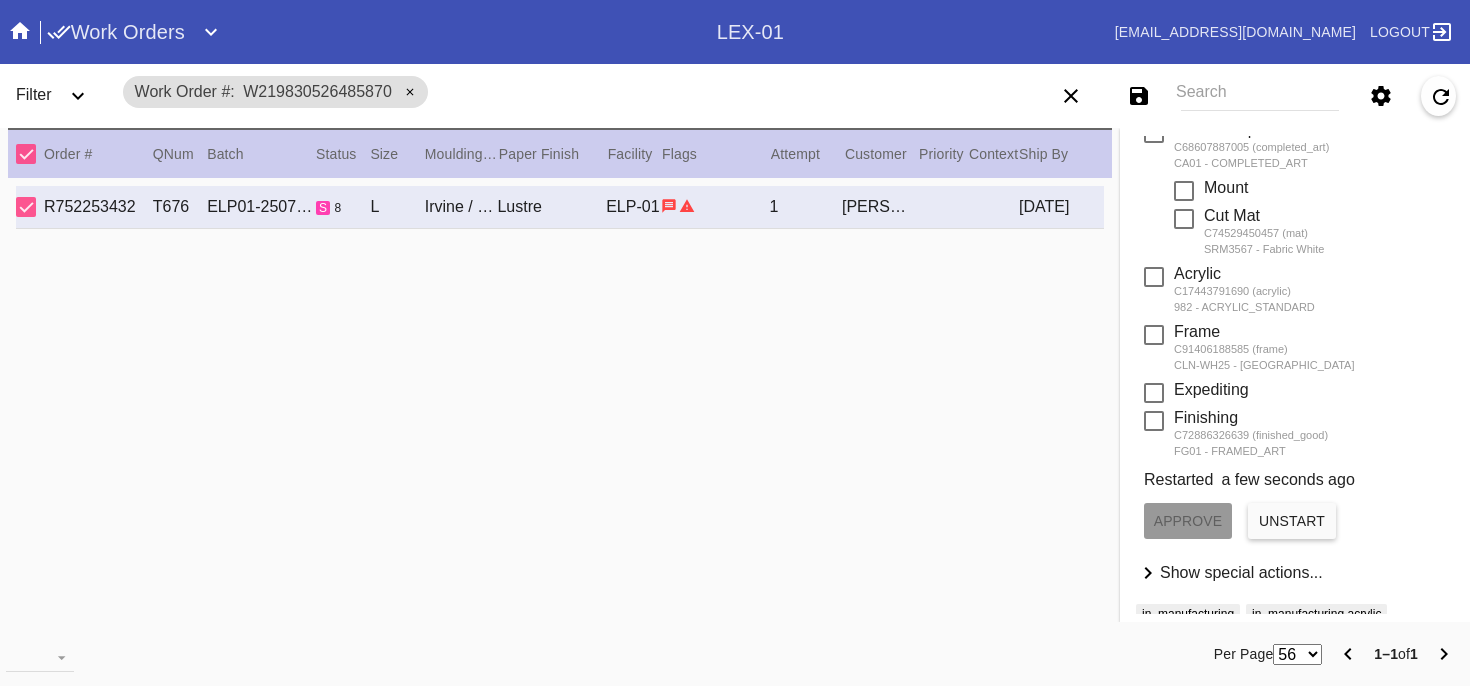 scroll, scrollTop: 539, scrollLeft: 0, axis: vertical 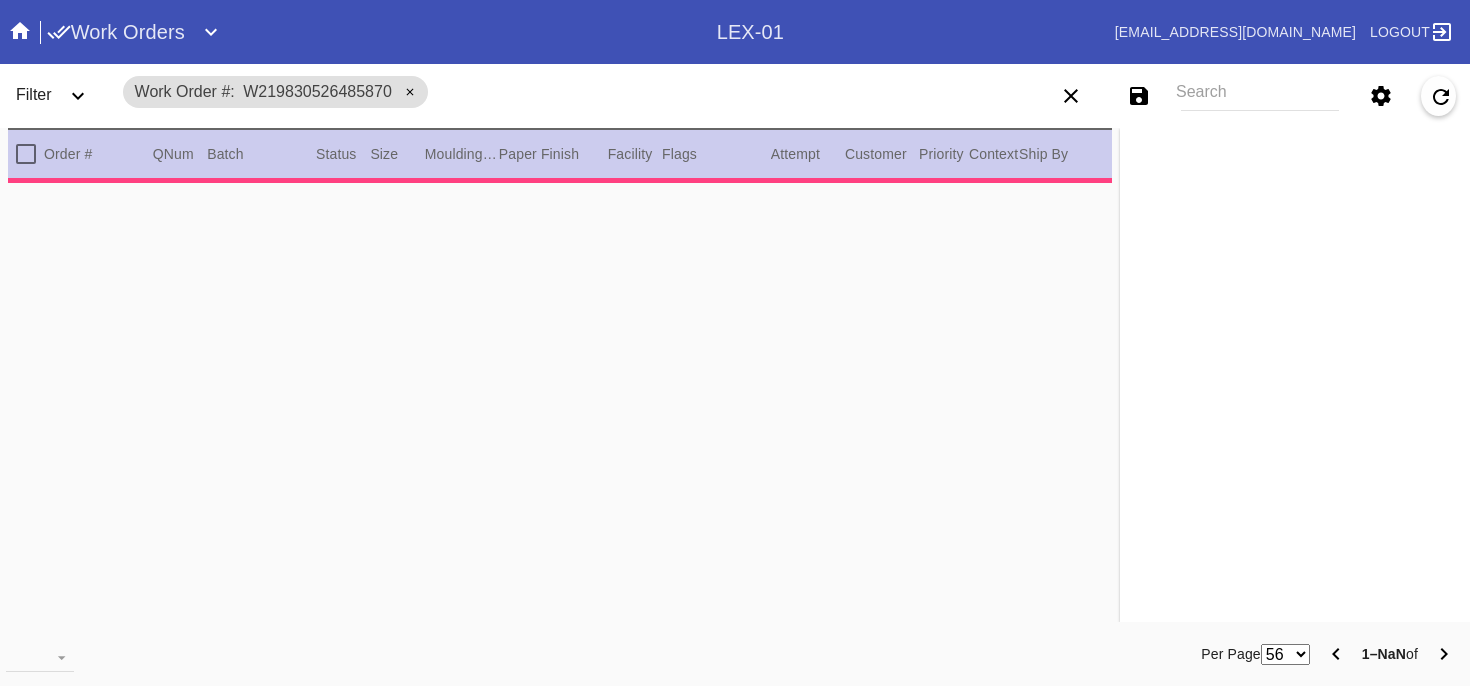 type on "3.0" 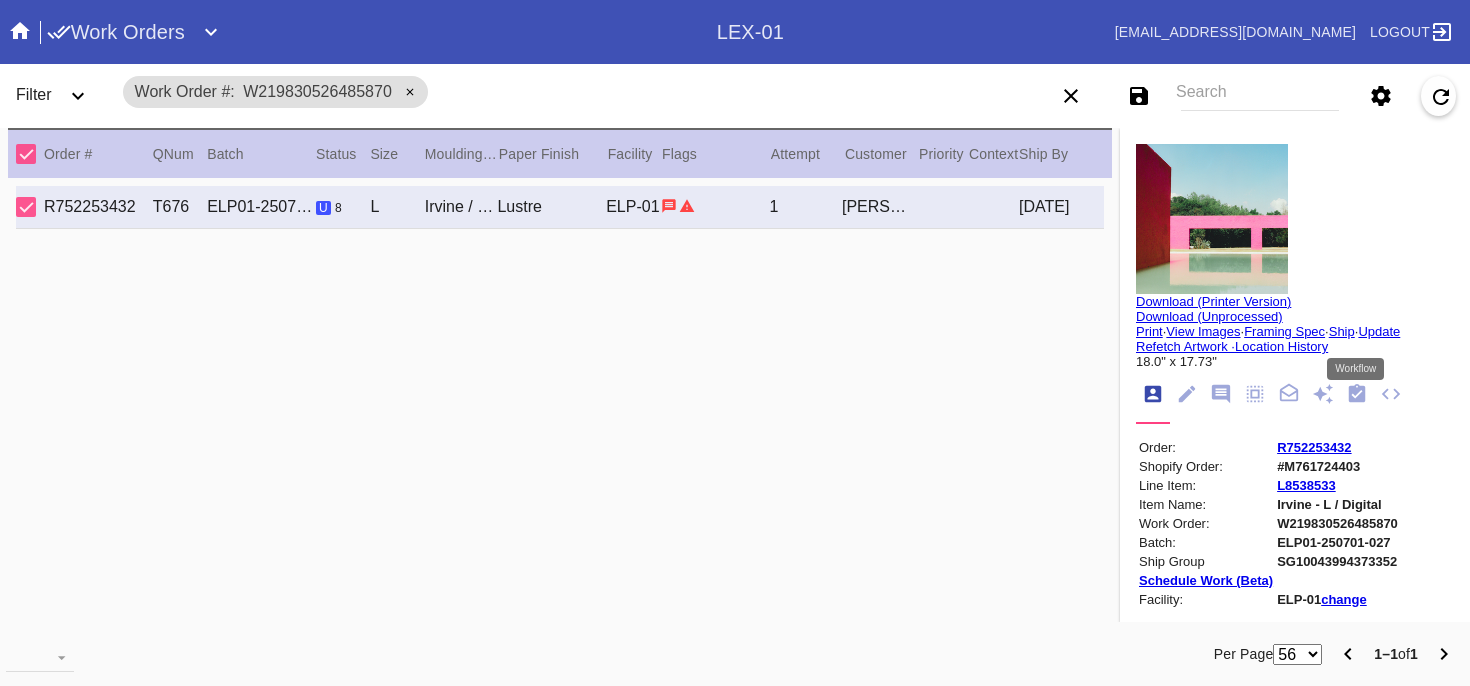 click 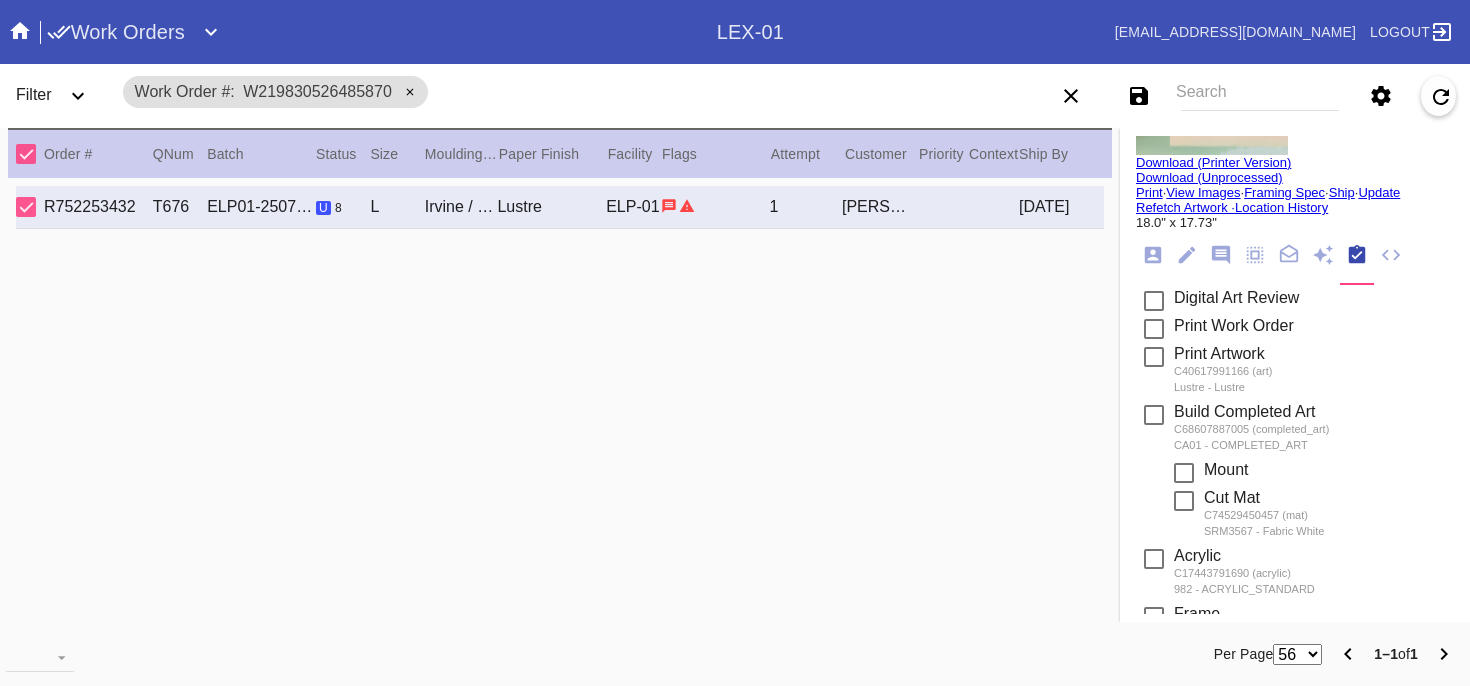 scroll, scrollTop: 423, scrollLeft: 0, axis: vertical 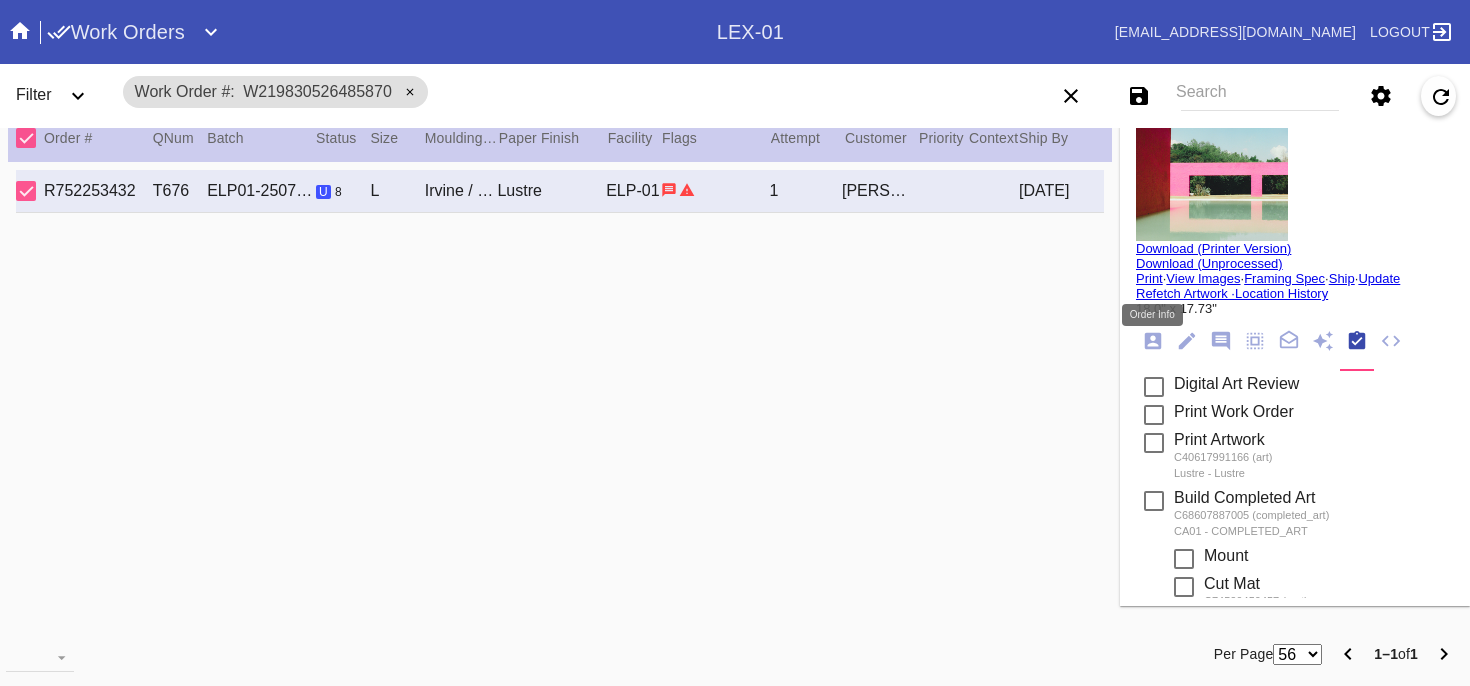 click 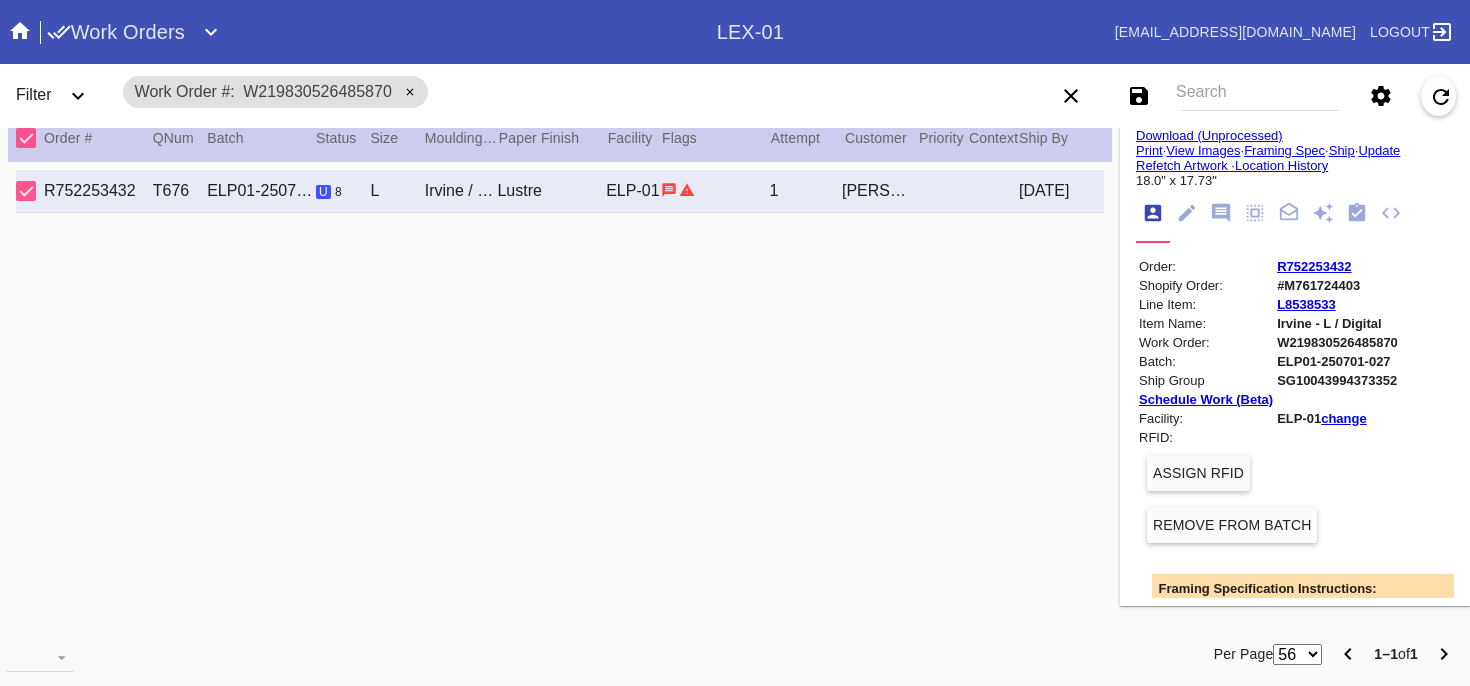 scroll, scrollTop: 177, scrollLeft: 0, axis: vertical 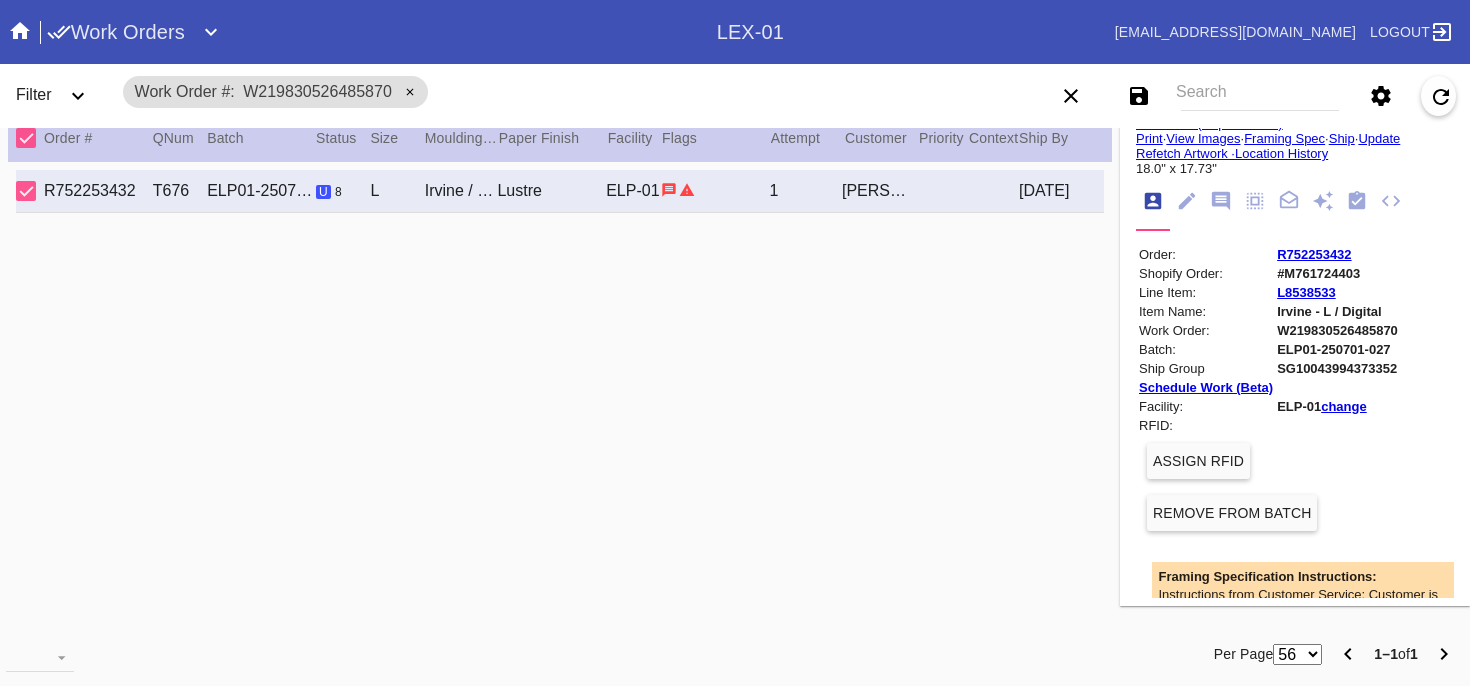 click on "change" at bounding box center [1344, 406] 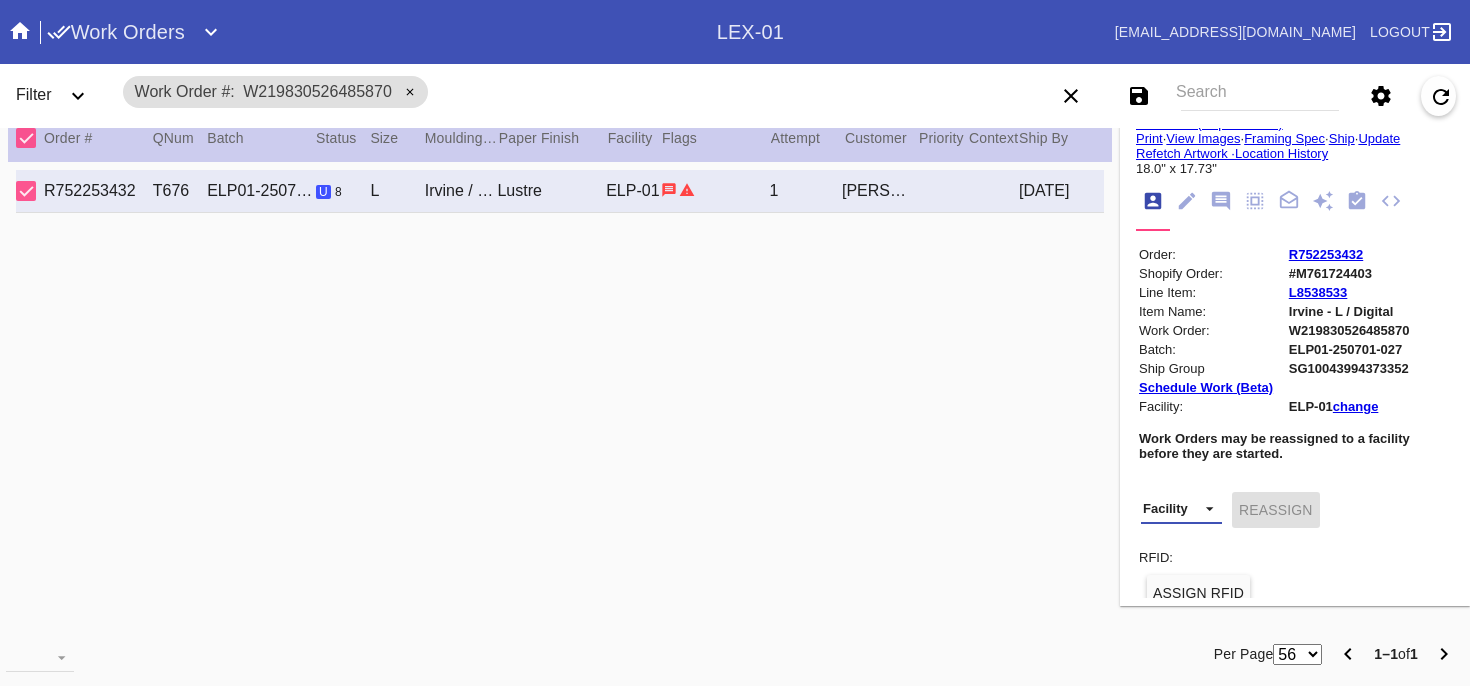 click on "Facility LEX-02 (inactive) LEX-02_ART (inactive) DCA-01 (inactive) CLT-RTL-MYP BOS-RTL-WEL DCA-RTL-MCL PHL-RLT-SBRN LAX-RTL-SMON (inactive) SFO-RTL-PALO (inactive) DCA-05 LAS-01 LEX-01 ATL-RTL-ALP (inactive) LGA-RTL-WPT AUS-RTL-SAUS BNA-RTL-[PERSON_NAME] ELP-01 ORD-RTL-[PERSON_NAME]-03 ATL-RTL-[GEOGRAPHIC_DATA]-RTL-UNMA DCA-RTL-[PERSON_NAME] LGA-RTL-SUM DCA-RTL-[PERSON_NAME]-RTL-SEA AUS-RTL-CAUS ATL-RTL-BUCK PHL-01 (inactive) DCA-RTL-CLAR LGA-RTL-HOBO CLT-RTL-SOE PHL-RTL-PHI DCA-RTL-[PERSON_NAME] DFW-RTL-[PERSON_NAME]-RTL-DRBY (inactive) LGA-RTL-MHIL (inactive) LGA-RTL-NCA LGA-RTL-76TH LGA-RTL-COBL DCA-STR-[PERSON_NAME] DCA-RTL-GEO LGA-RTL-PSLO LGA-RTL-WILL ORD-RTL-SOUT LGA-RTL-82ND ORD-RTL-WLOO LGA-RTL-BRNX DCA-RTL-14TH LGA-RTL-VILL ORD-RTL-RNOR MSY-RTL-ORL DCA-04" at bounding box center (1181, 509) 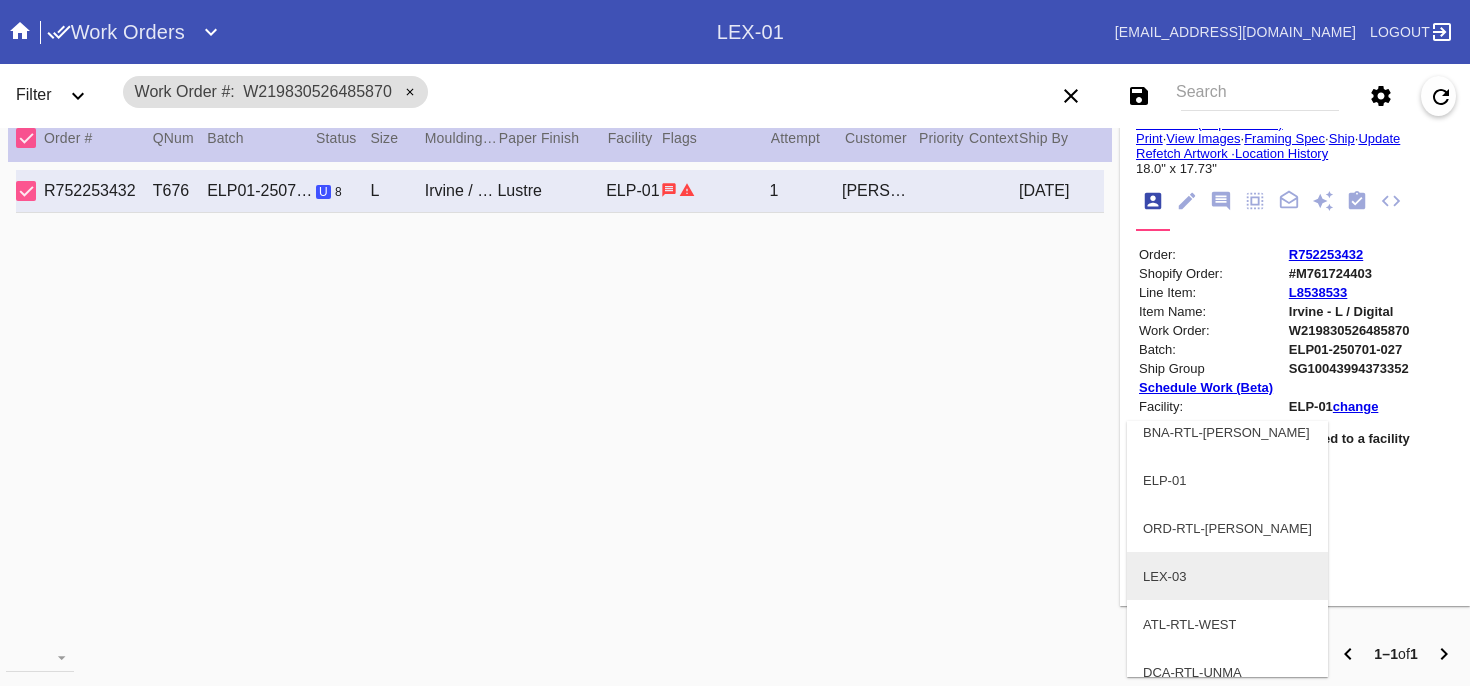 scroll, scrollTop: 743, scrollLeft: 0, axis: vertical 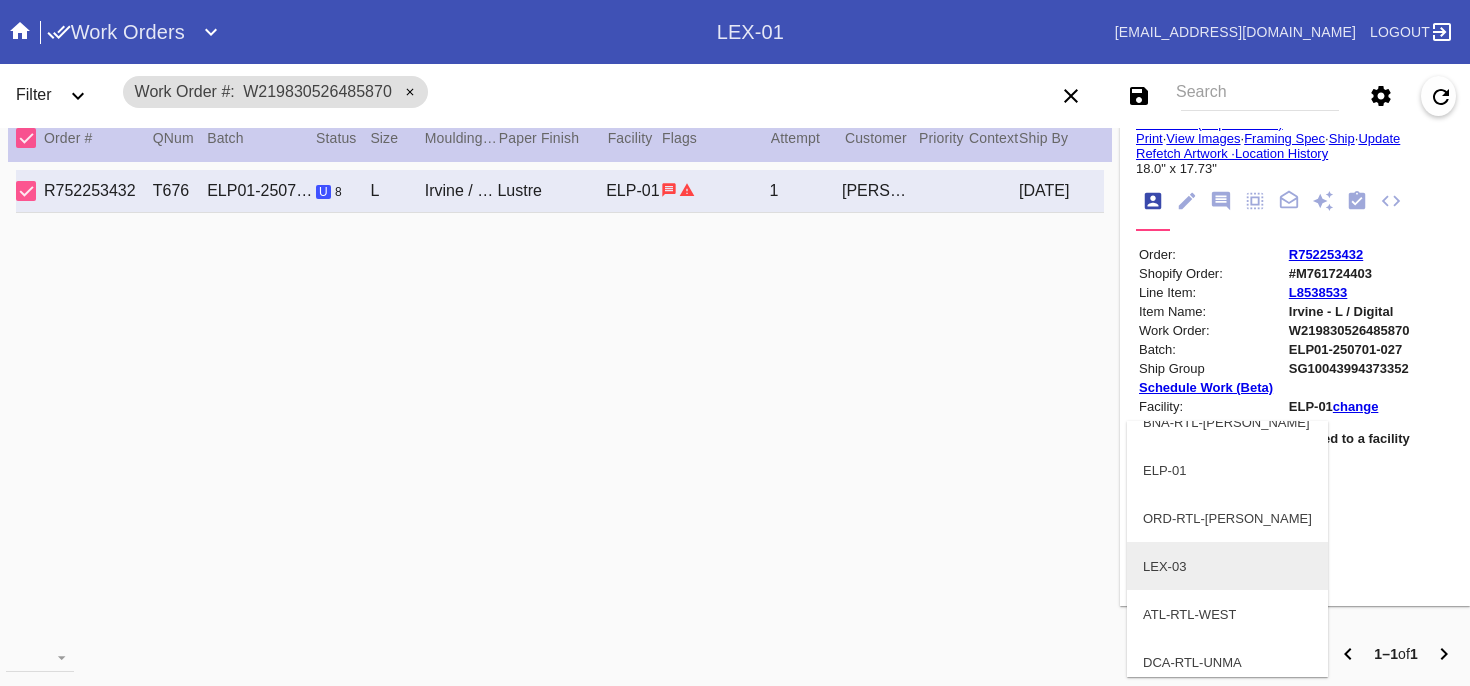 click on "LEX-03" at bounding box center [1227, 566] 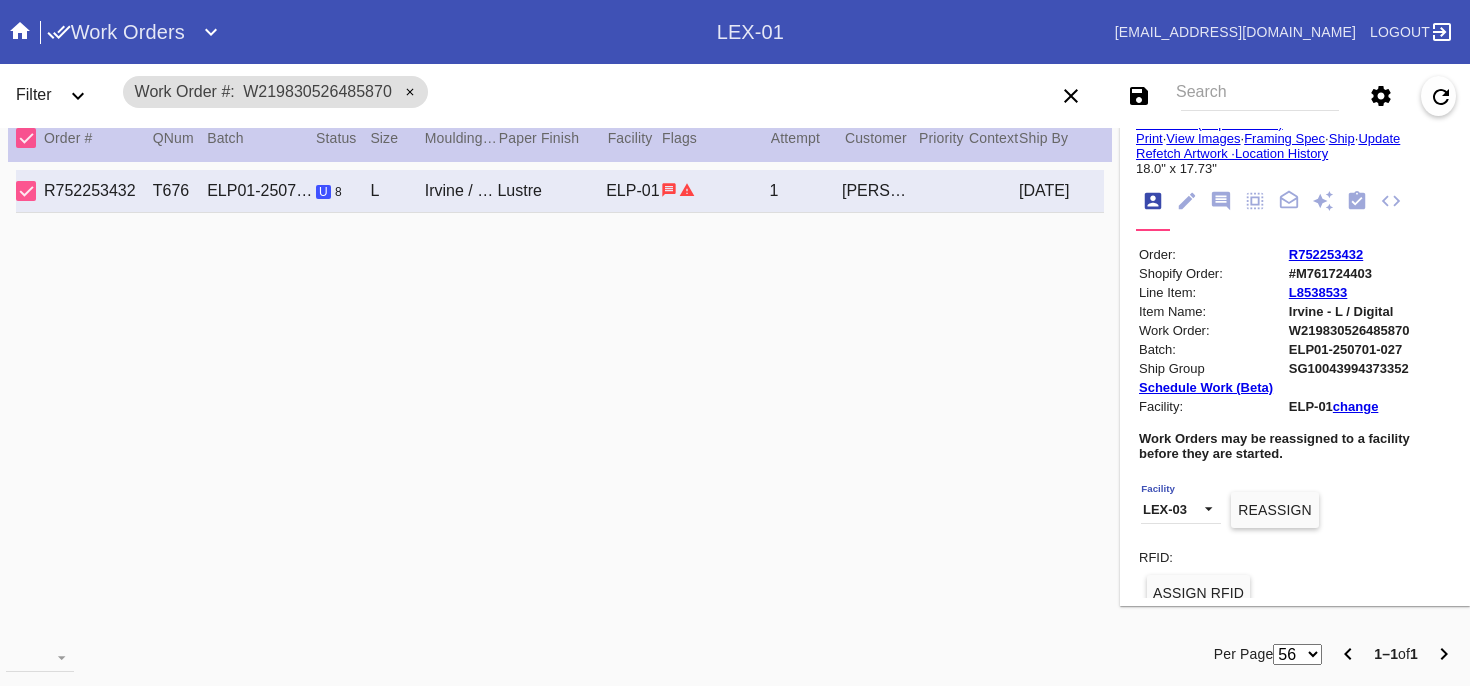 click on "Reassign" at bounding box center [1274, 510] 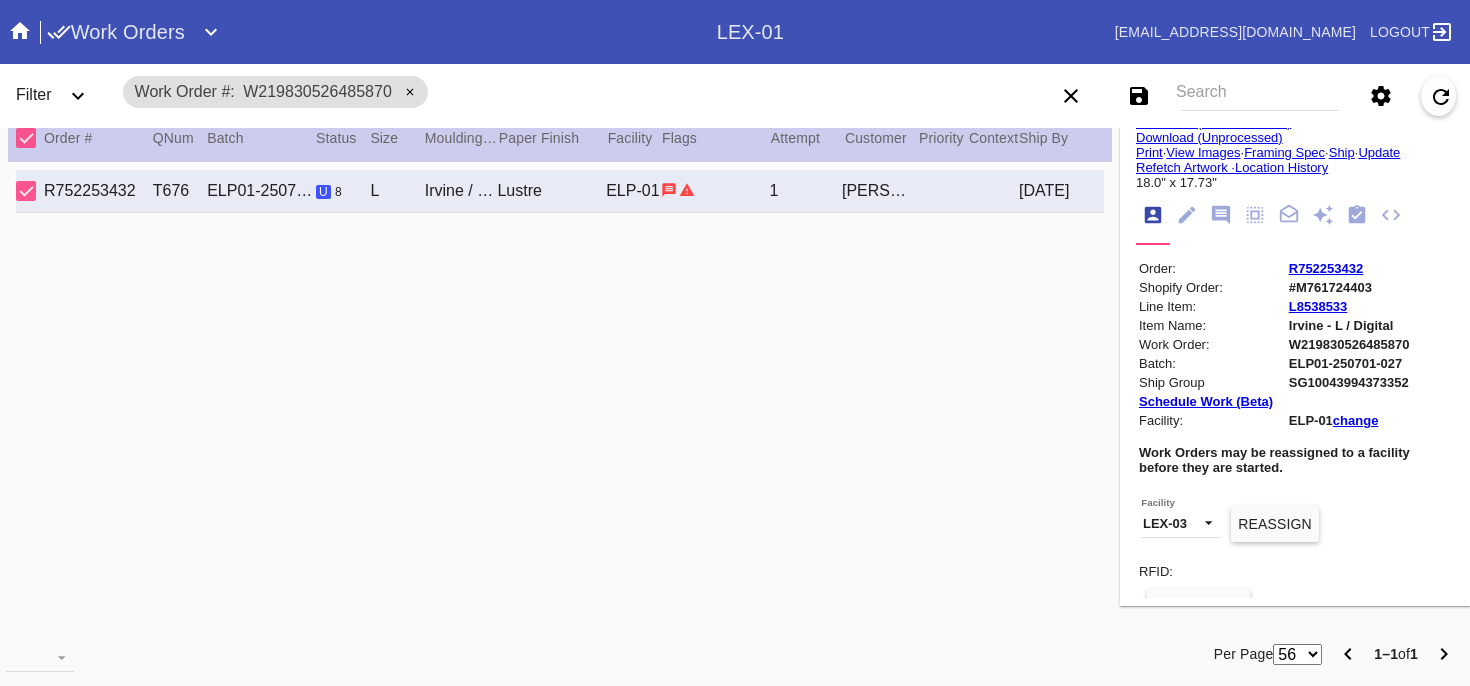 scroll, scrollTop: 159, scrollLeft: 0, axis: vertical 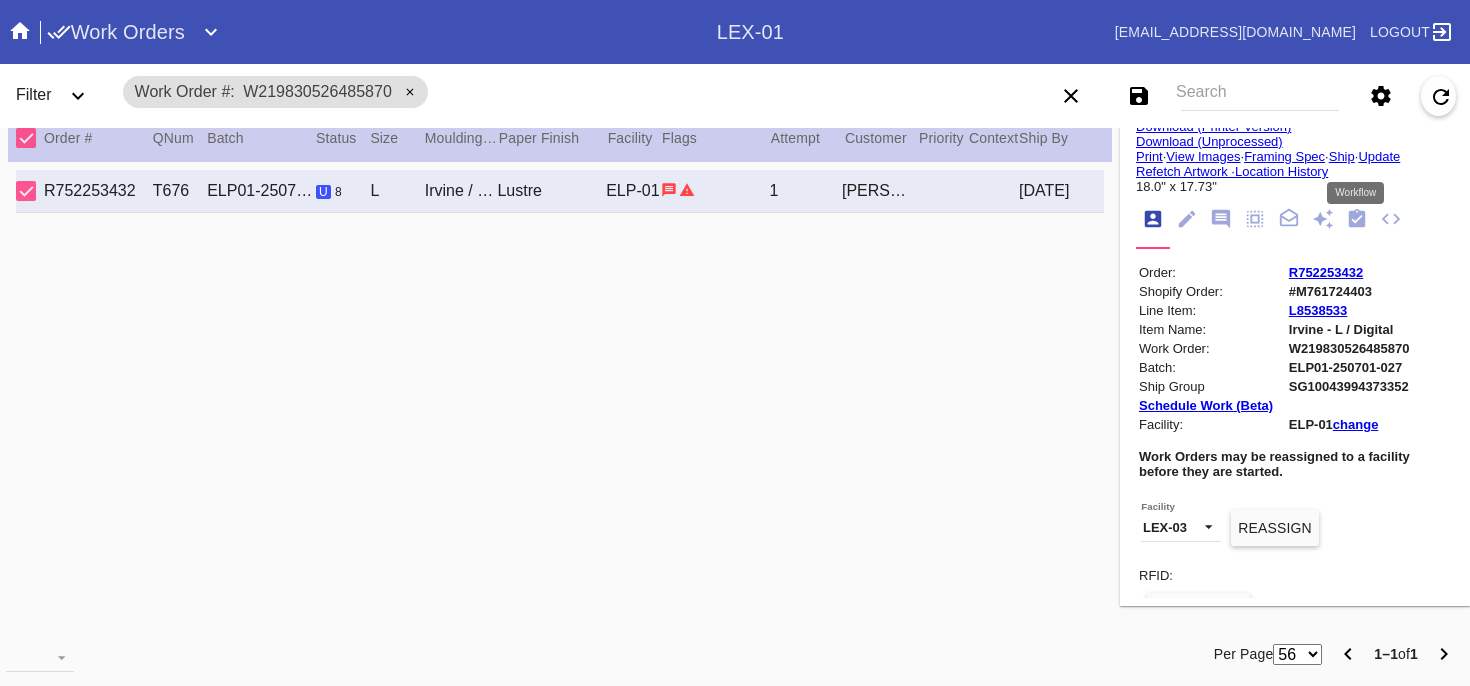 click 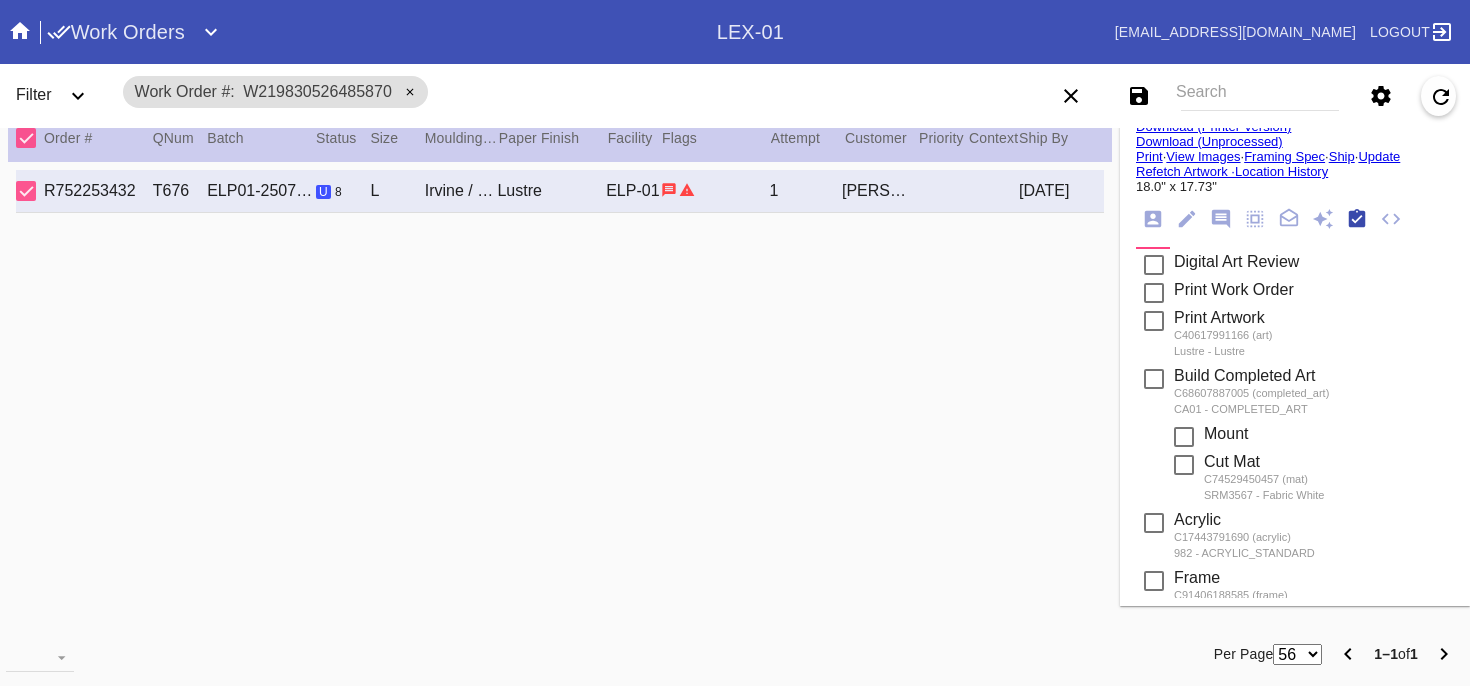 scroll, scrollTop: 320, scrollLeft: 0, axis: vertical 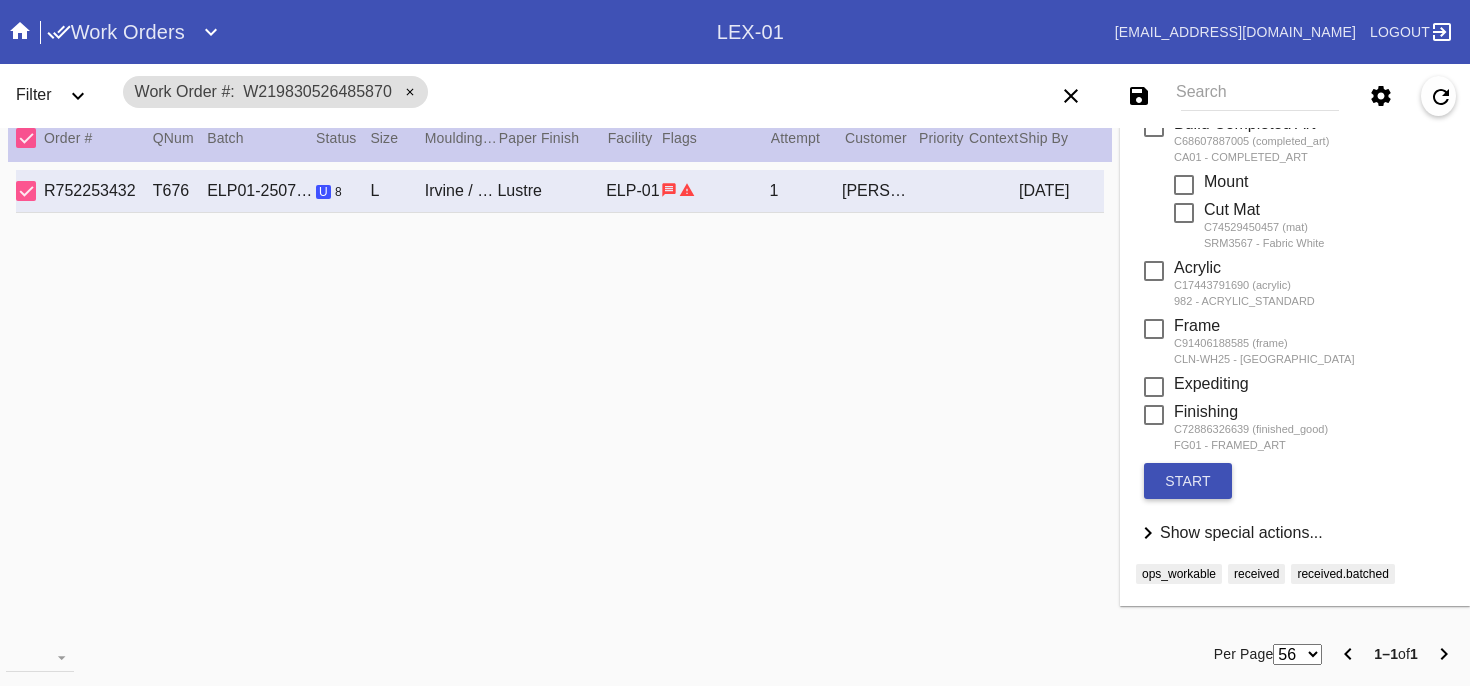 click on "Show special actions... Hide special actions..." at bounding box center [1295, 534] 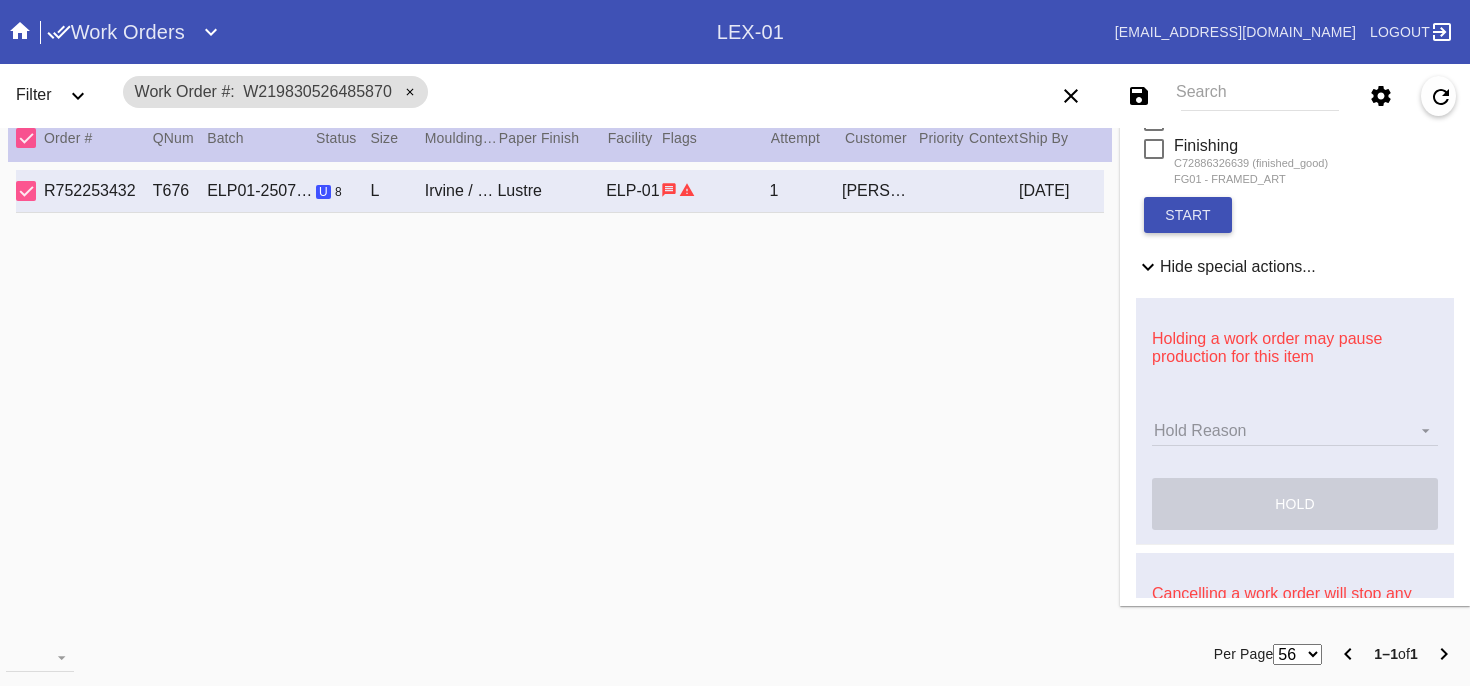 scroll, scrollTop: 750, scrollLeft: 0, axis: vertical 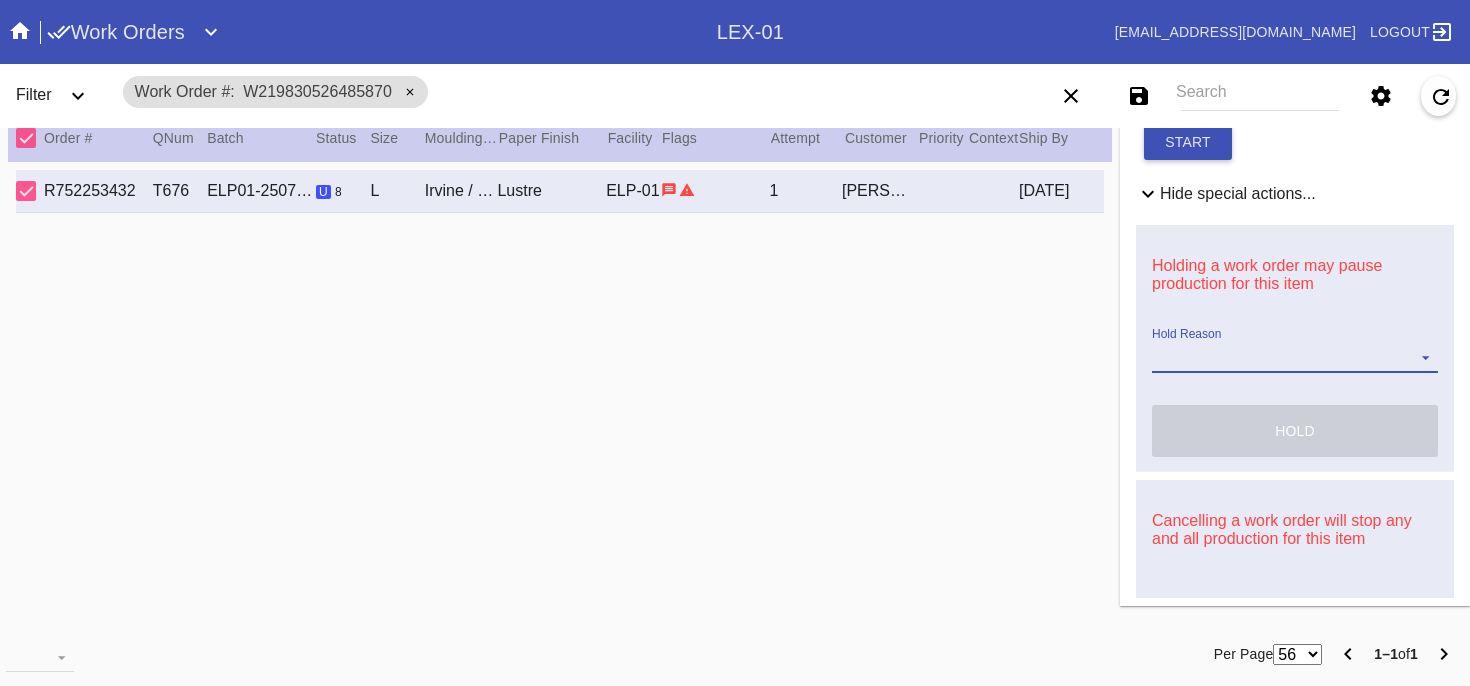 click on "Hold Reason Art Care Review Artwork Damaged F4B/Partnership Facility Out of Stock HPO Hold to Ship Investigation Lost in Studio Multi-Mat Details Not Received Order Change Request Out of Stock Proactive Outreach Pull for Production QA/Customer Approval Question Submitted Ready for Action Ready for Production Repair Replacement Ordered Retail GW Rework Sample Search and Rescue Transit to LEX01 Transit to PHL01 Update Work Order" at bounding box center [1295, 358] 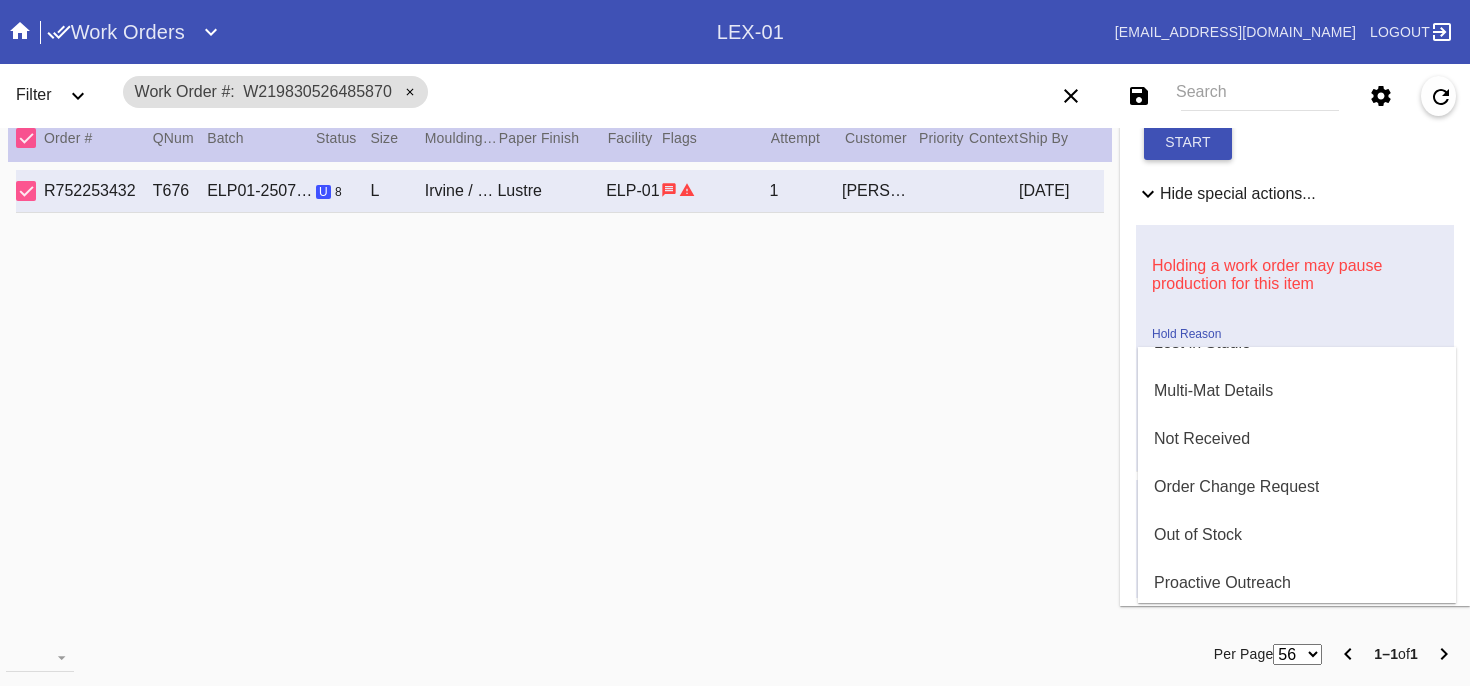 scroll, scrollTop: 374, scrollLeft: 0, axis: vertical 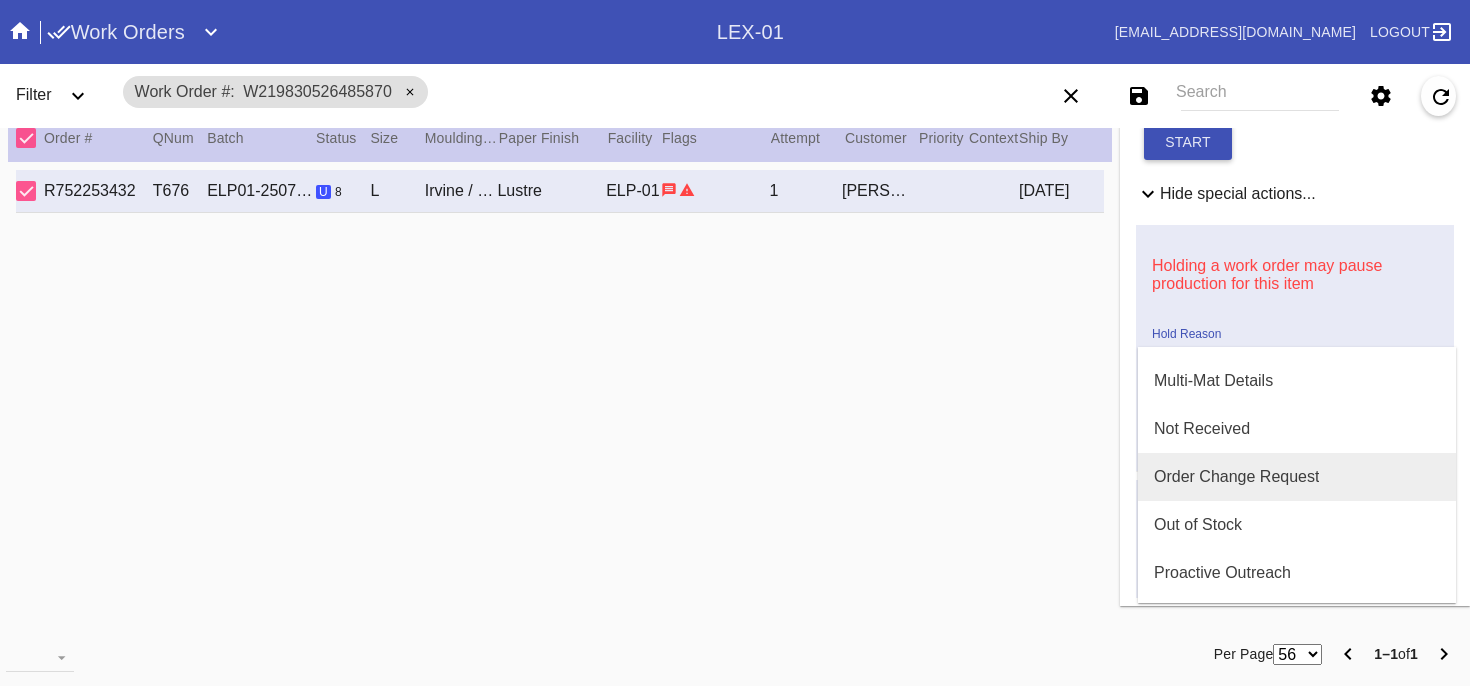 click on "Order Change Request" at bounding box center (1236, 477) 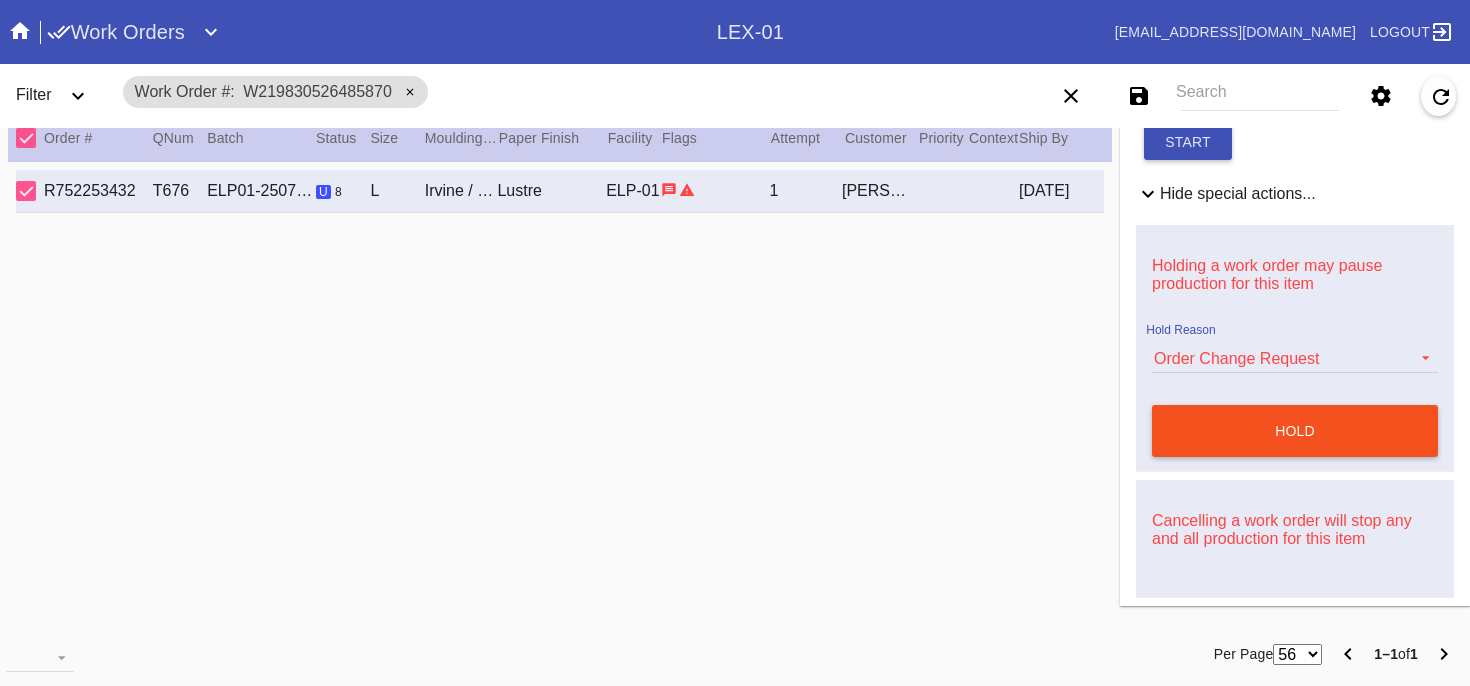click on "hold" at bounding box center [1295, 431] 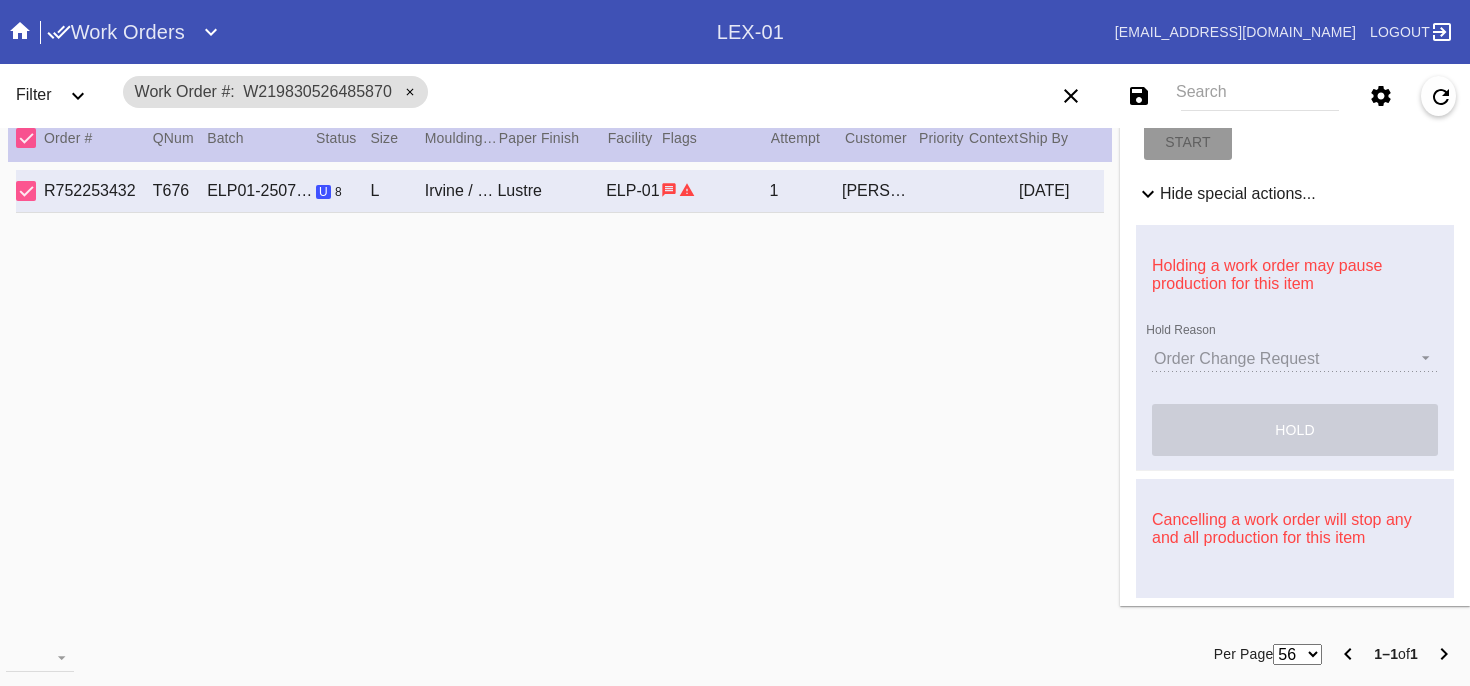 type 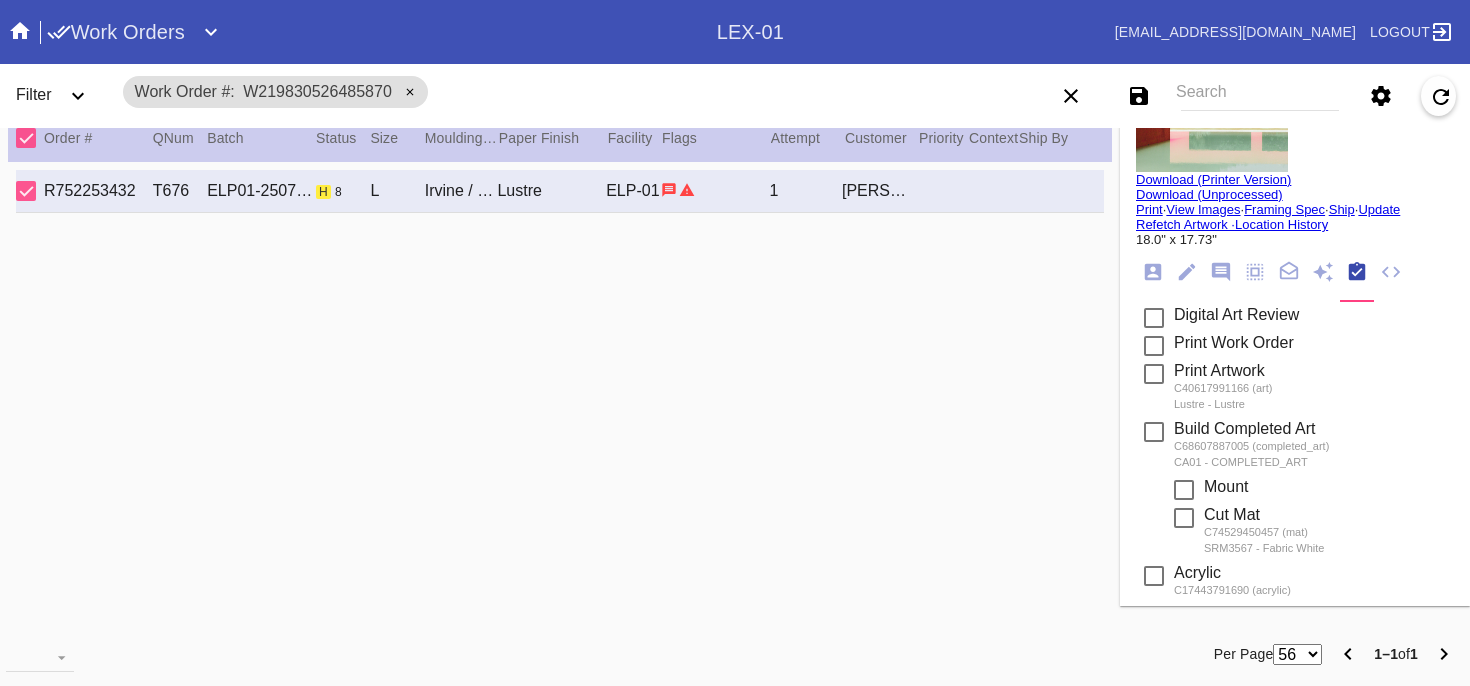 scroll, scrollTop: 0, scrollLeft: 0, axis: both 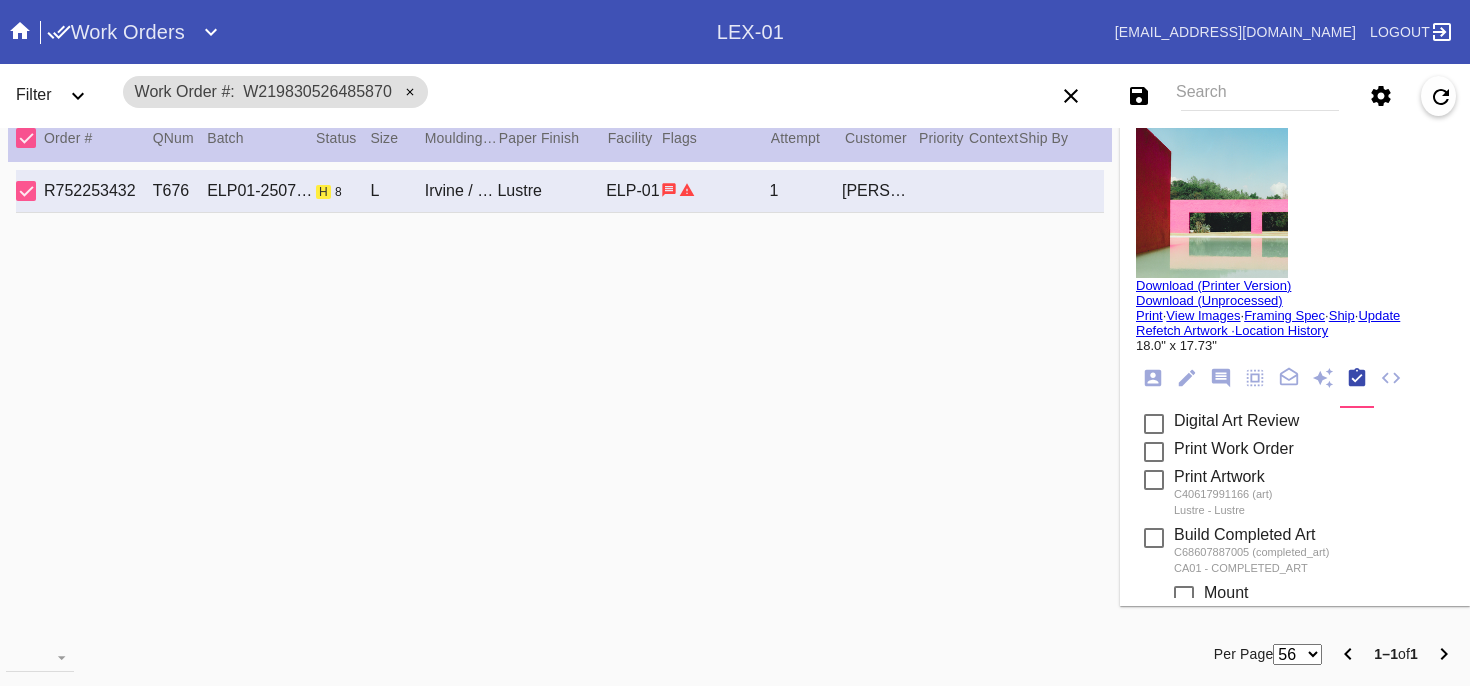 click 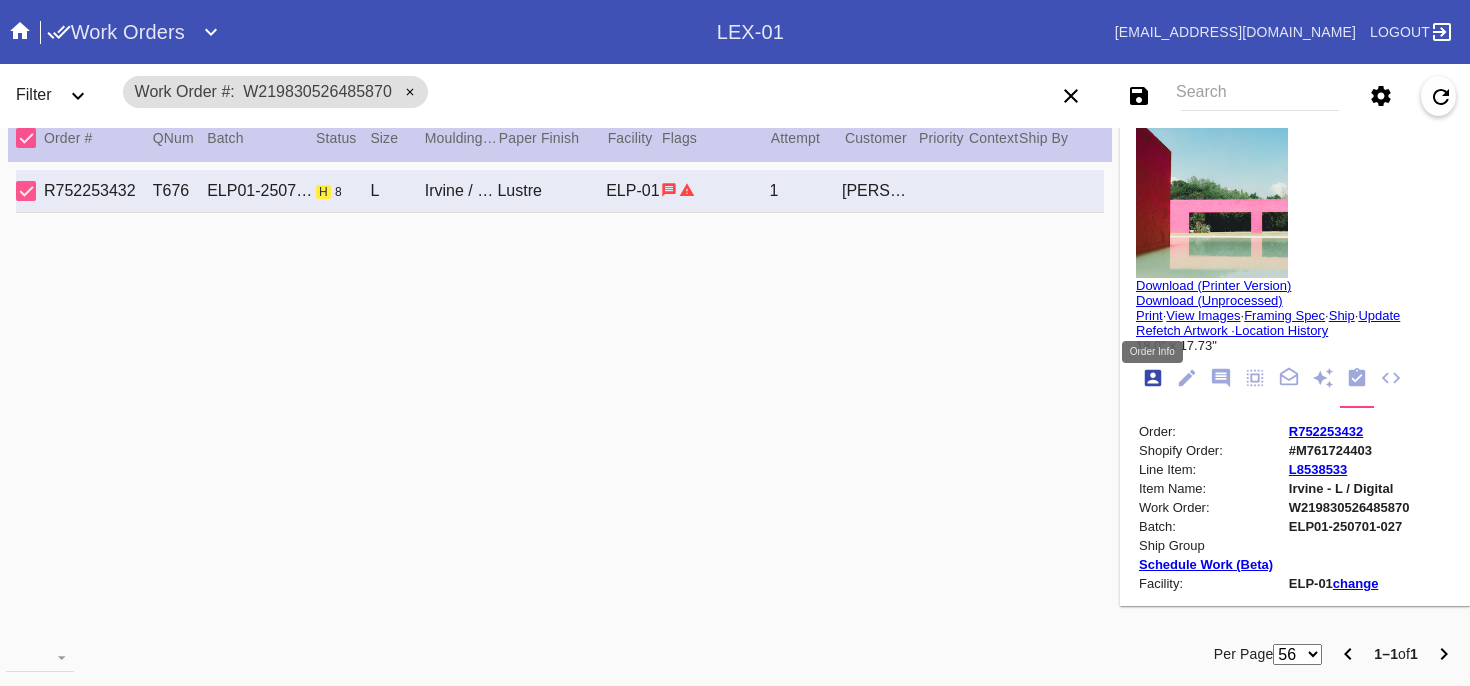 scroll, scrollTop: 24, scrollLeft: 0, axis: vertical 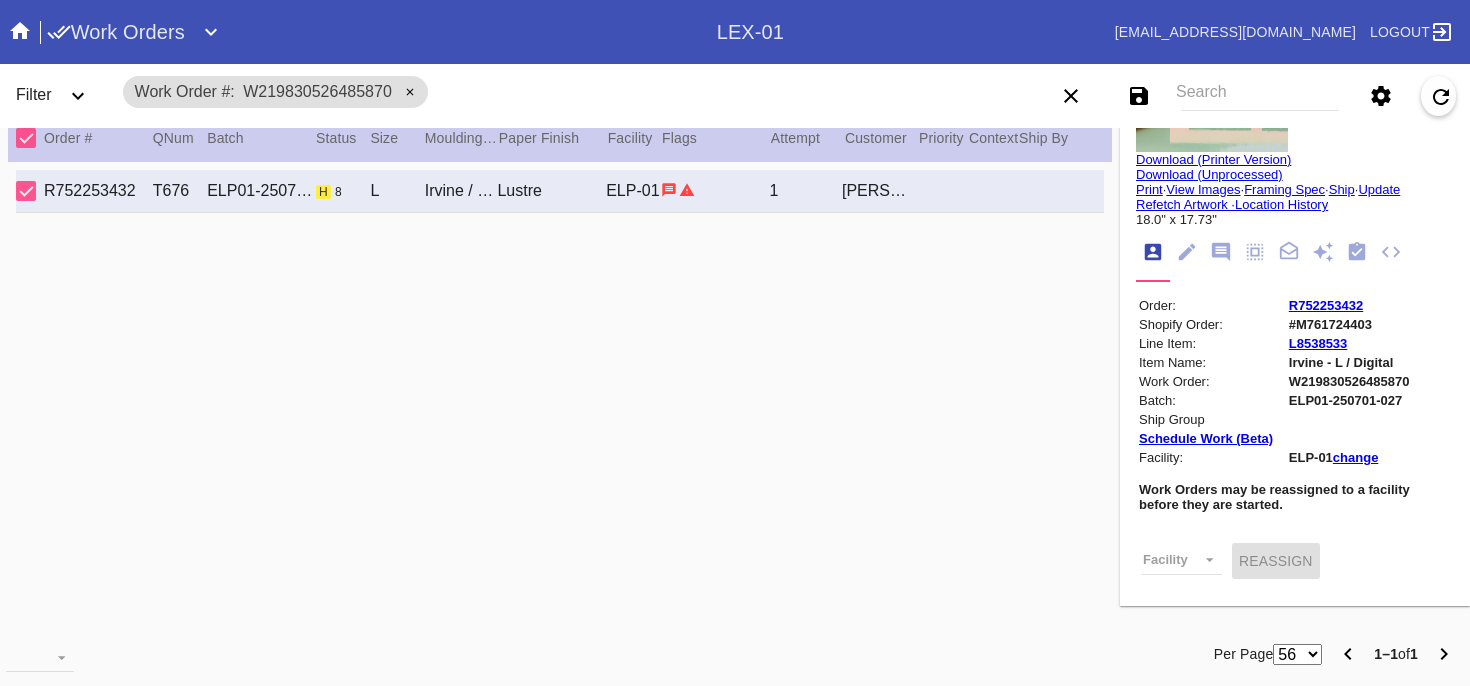 click on "change" at bounding box center (1356, 457) 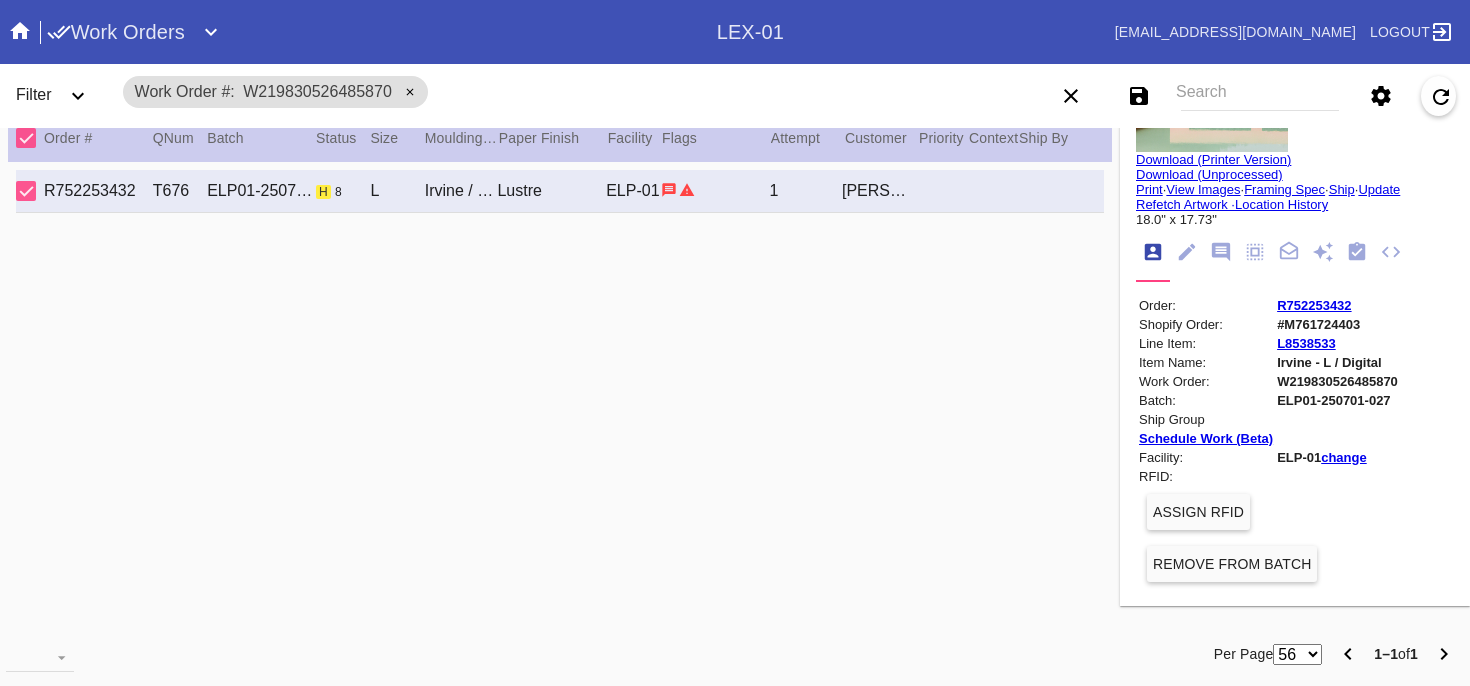 click on "change" at bounding box center (1344, 457) 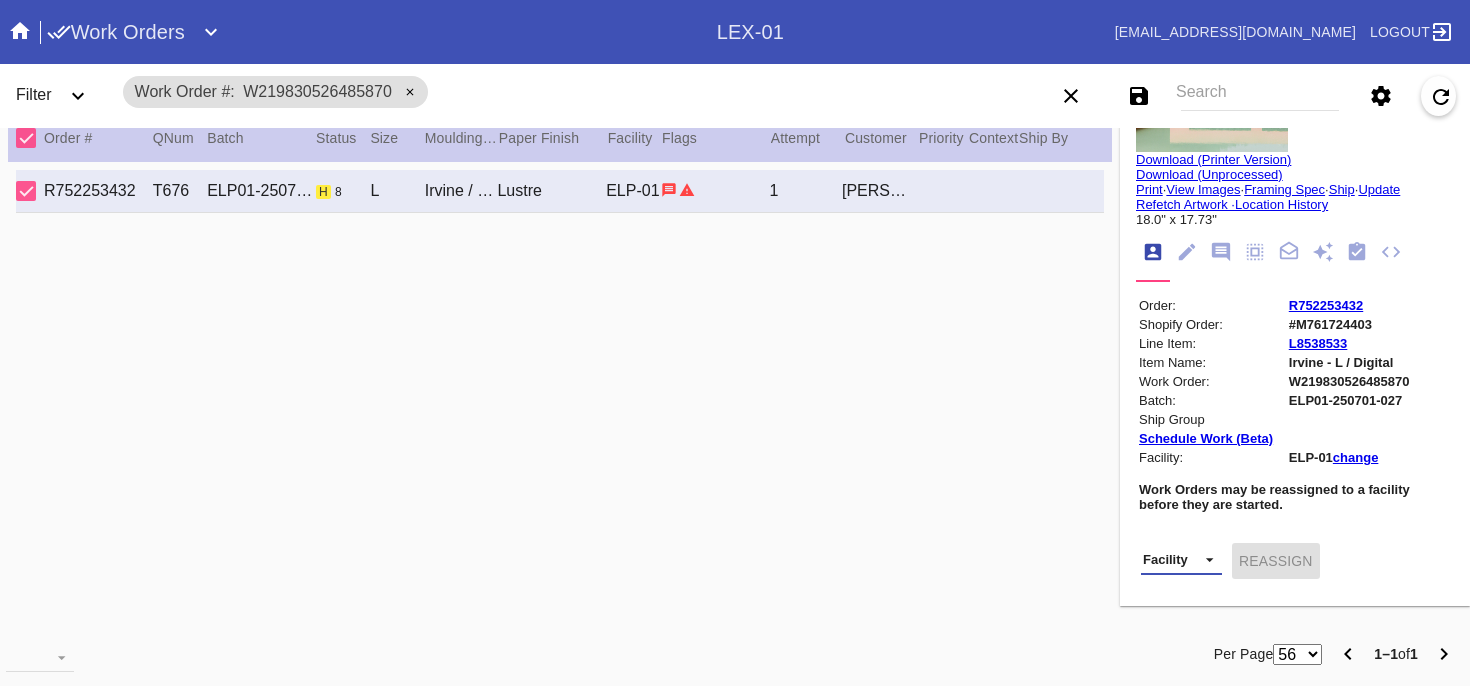click on "Facility LEX-02 (inactive) LEX-02_ART (inactive) DCA-01 (inactive) CLT-RTL-MYP BOS-RTL-WEL DCA-RTL-MCL PHL-RLT-SBRN LAX-RTL-SMON (inactive) SFO-RTL-PALO (inactive) DCA-05 LAS-01 LEX-01 ATL-RTL-ALP (inactive) LGA-RTL-WPT AUS-RTL-SAUS BNA-RTL-[PERSON_NAME] ELP-01 ORD-RTL-[PERSON_NAME]-03 ATL-RTL-[GEOGRAPHIC_DATA]-RTL-UNMA DCA-RTL-[PERSON_NAME] LGA-RTL-SUM DCA-RTL-[PERSON_NAME]-RTL-SEA AUS-RTL-CAUS ATL-RTL-BUCK PHL-01 (inactive) DCA-RTL-CLAR LGA-RTL-HOBO CLT-RTL-SOE PHL-RTL-PHI DCA-RTL-[PERSON_NAME] DFW-RTL-[PERSON_NAME]-RTL-DRBY (inactive) LGA-RTL-MHIL (inactive) LGA-RTL-NCA LGA-RTL-76TH LGA-RTL-COBL DCA-STR-[PERSON_NAME] DCA-RTL-GEO LGA-RTL-PSLO LGA-RTL-WILL ORD-RTL-SOUT LGA-RTL-82ND ORD-RTL-WLOO LGA-RTL-BRNX DCA-RTL-14TH LGA-RTL-VILL ORD-RTL-RNOR MSY-RTL-ORL DCA-04" at bounding box center (1181, 560) 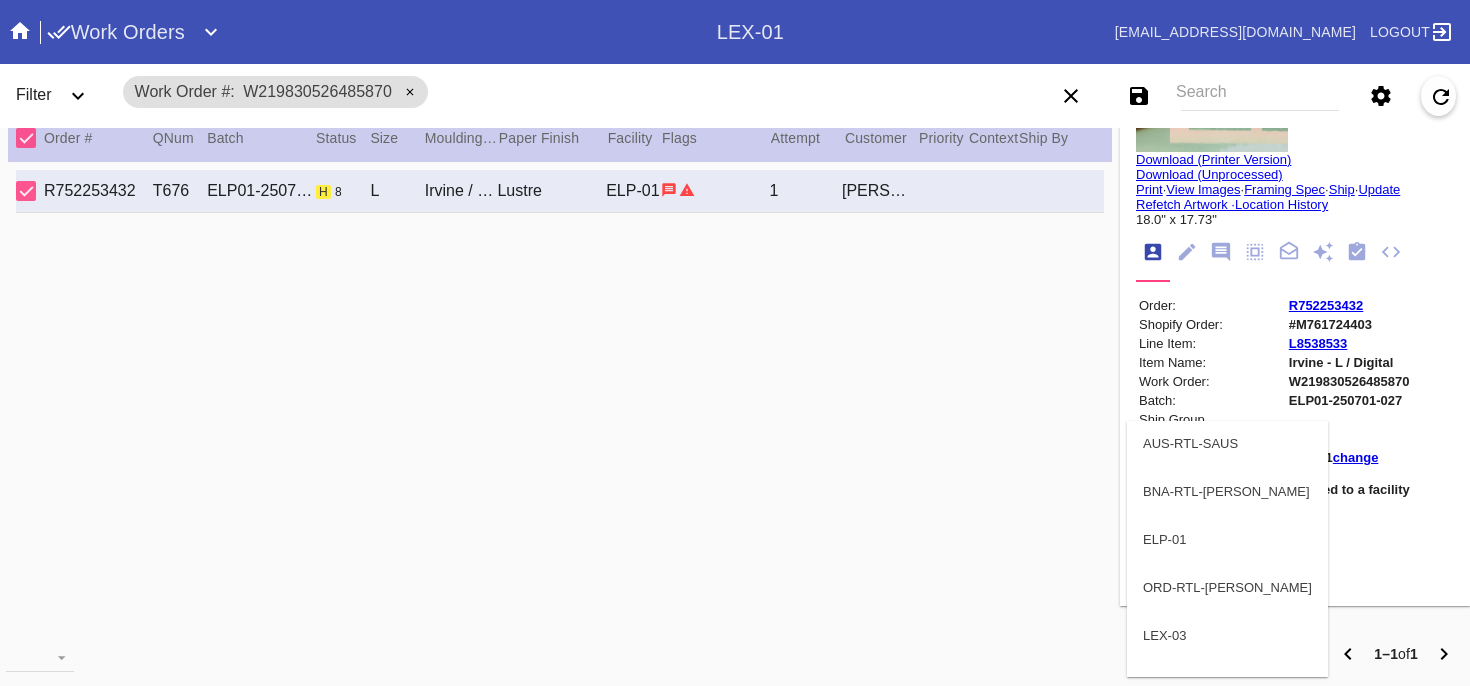 scroll, scrollTop: 676, scrollLeft: 0, axis: vertical 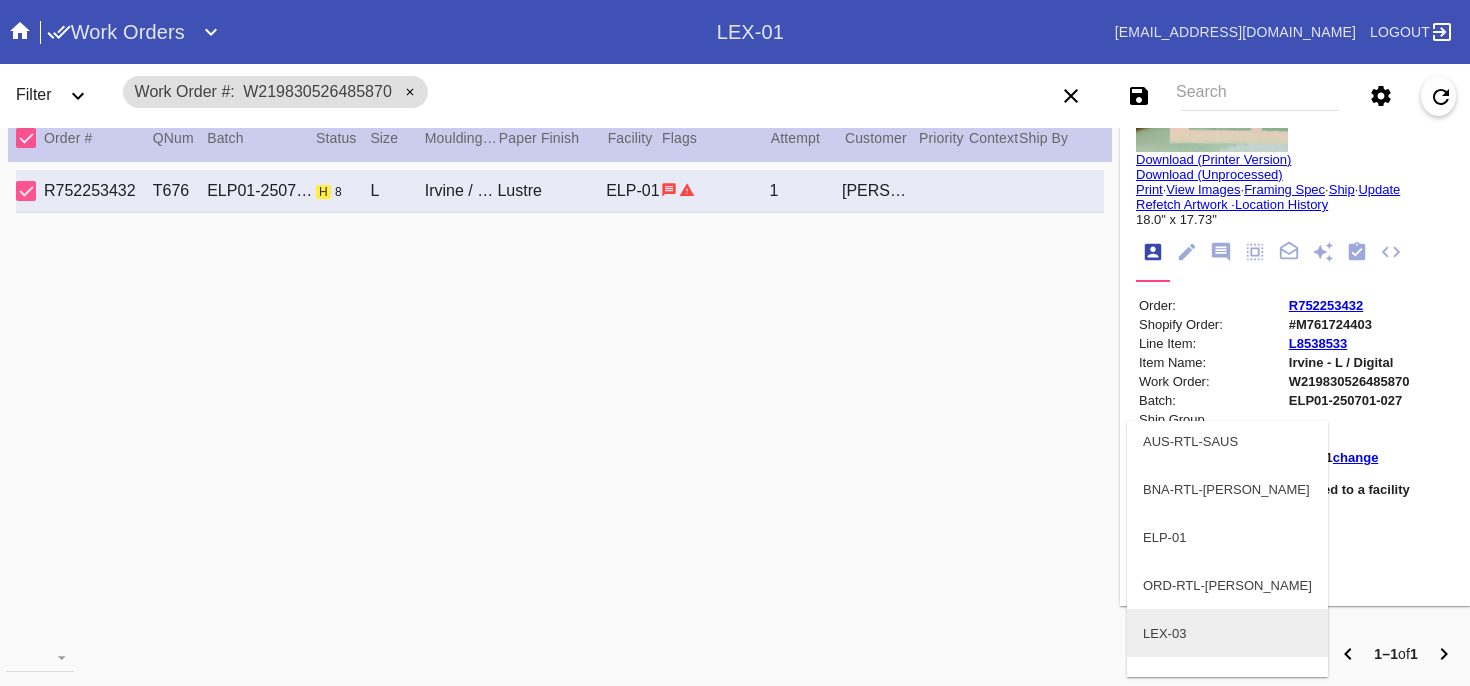click on "LEX-03" at bounding box center [1227, 633] 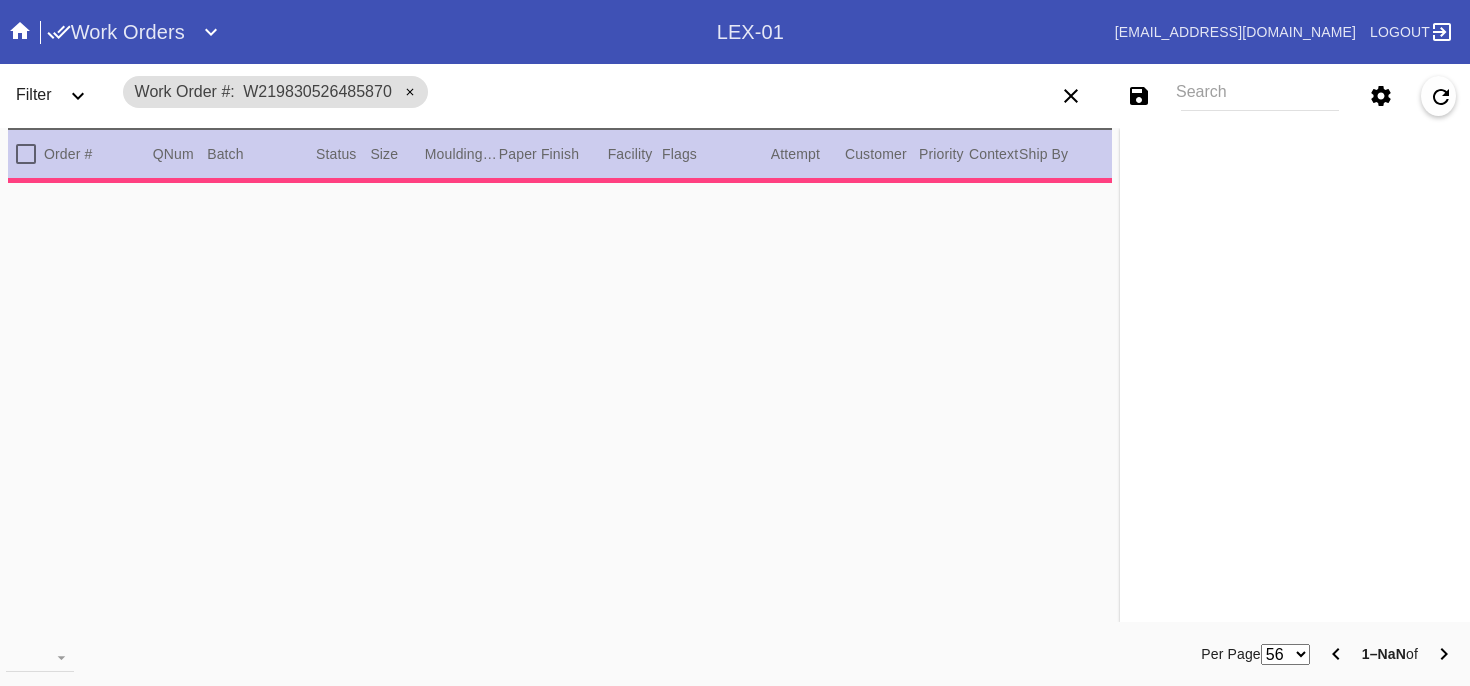 scroll, scrollTop: 0, scrollLeft: 0, axis: both 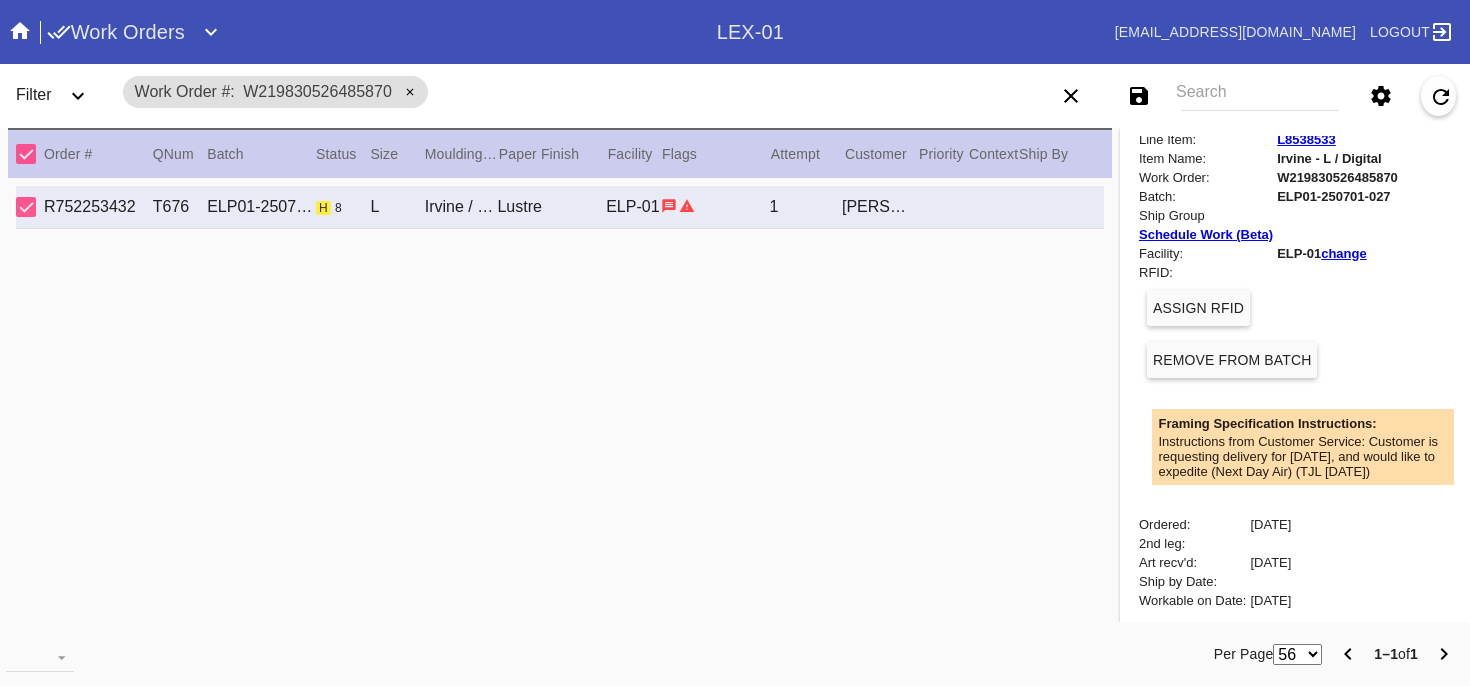 click on "change" at bounding box center (1344, 253) 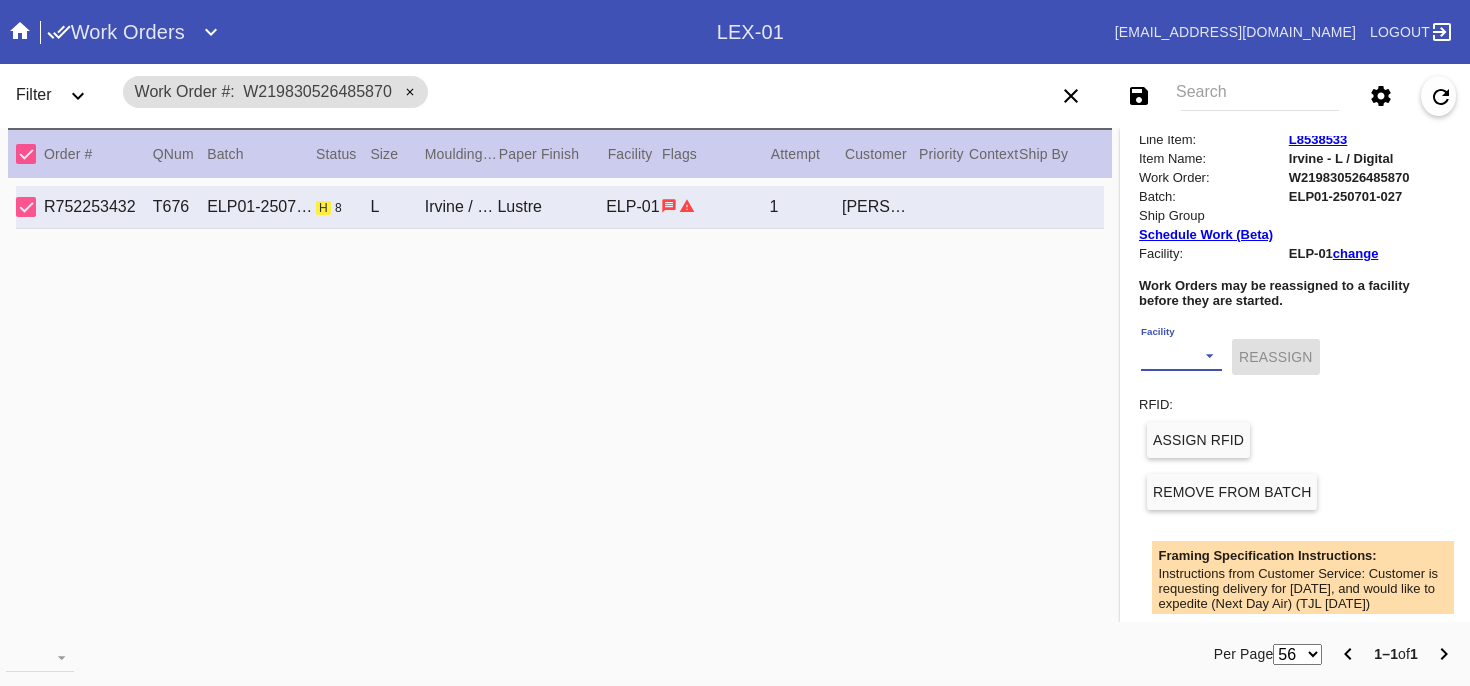 click on "Facility LEX-02 (inactive) LEX-02_ART (inactive) DCA-01 (inactive) CLT-RTL-MYP BOS-RTL-WEL DCA-RTL-MCL PHL-RLT-SBRN LAX-RTL-SMON (inactive) SFO-RTL-PALO (inactive) DCA-05 LAS-01 LEX-01 ATL-RTL-ALP (inactive) LGA-RTL-WPT AUS-RTL-SAUS BNA-RTL-[PERSON_NAME] ELP-01 ORD-RTL-[PERSON_NAME]-03 ATL-RTL-[GEOGRAPHIC_DATA]-RTL-UNMA DCA-RTL-[PERSON_NAME] LGA-RTL-SUM DCA-RTL-[PERSON_NAME]-RTL-SEA AUS-RTL-CAUS ATL-RTL-BUCK PHL-01 (inactive) DCA-RTL-CLAR LGA-RTL-HOBO CLT-RTL-SOE PHL-RTL-PHI DCA-RTL-[PERSON_NAME] DFW-RTL-[PERSON_NAME]-RTL-DRBY (inactive) LGA-RTL-MHIL (inactive) LGA-RTL-NCA LGA-RTL-76TH LGA-RTL-COBL DCA-STR-[PERSON_NAME] DCA-RTL-GEO LGA-RTL-PSLO LGA-RTL-WILL ORD-RTL-SOUT LGA-RTL-82ND ORD-RTL-WLOO LGA-RTL-BRNX DCA-RTL-14TH LGA-RTL-VILL ORD-RTL-RNOR MSY-RTL-ORL DCA-04" at bounding box center [1181, 356] 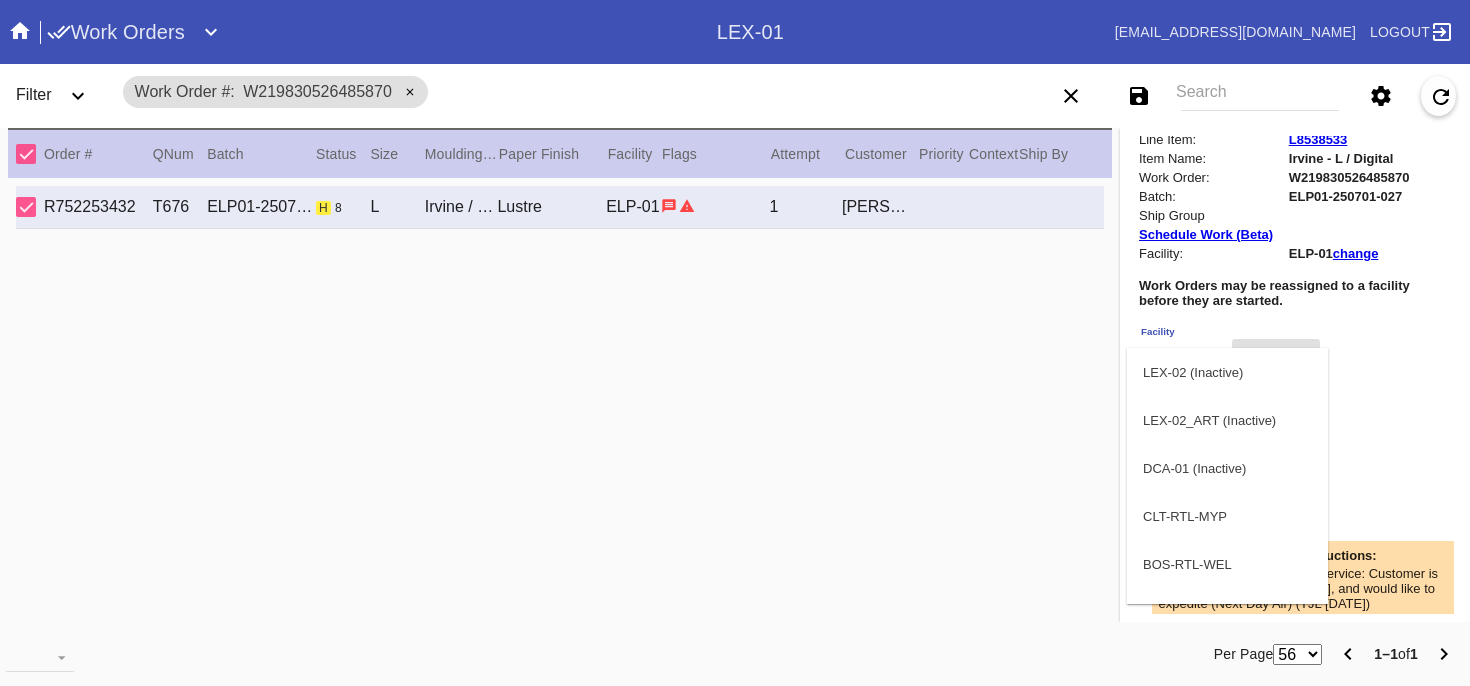 click at bounding box center (735, 343) 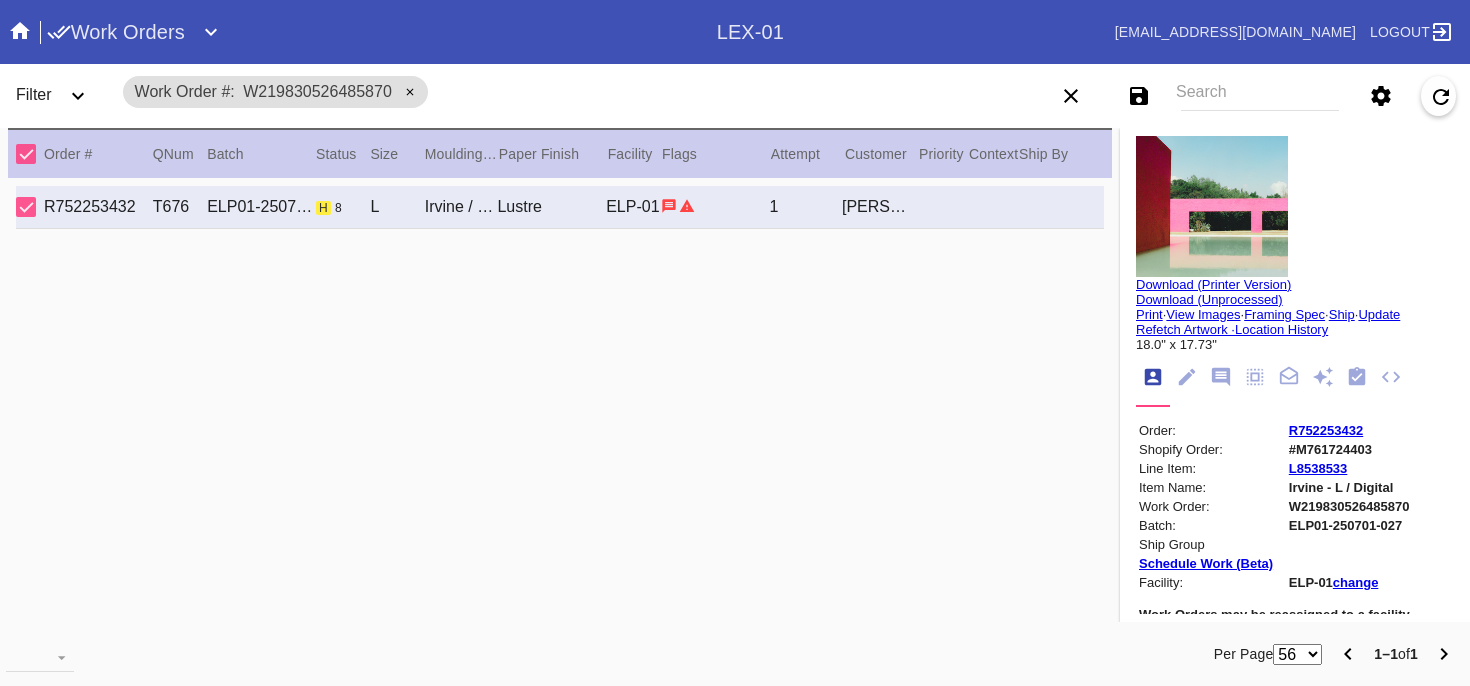 scroll, scrollTop: 0, scrollLeft: 0, axis: both 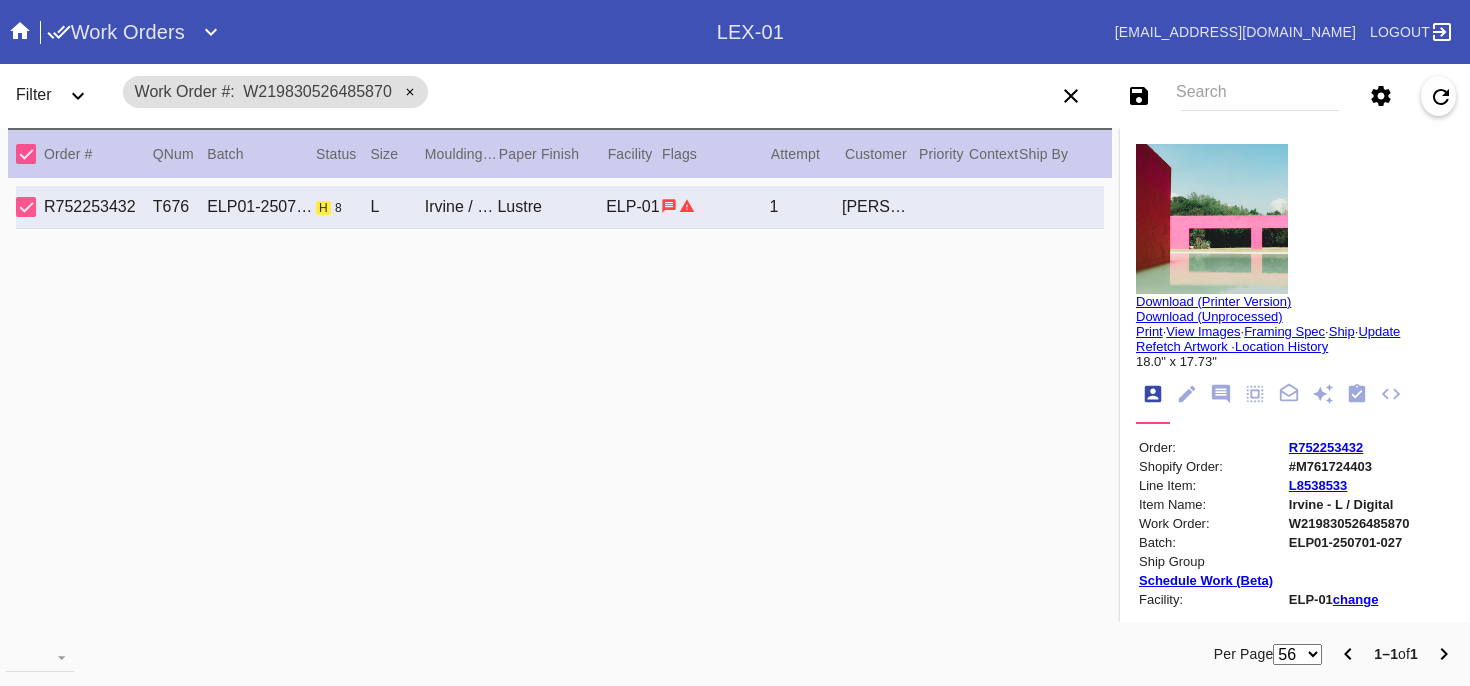 click 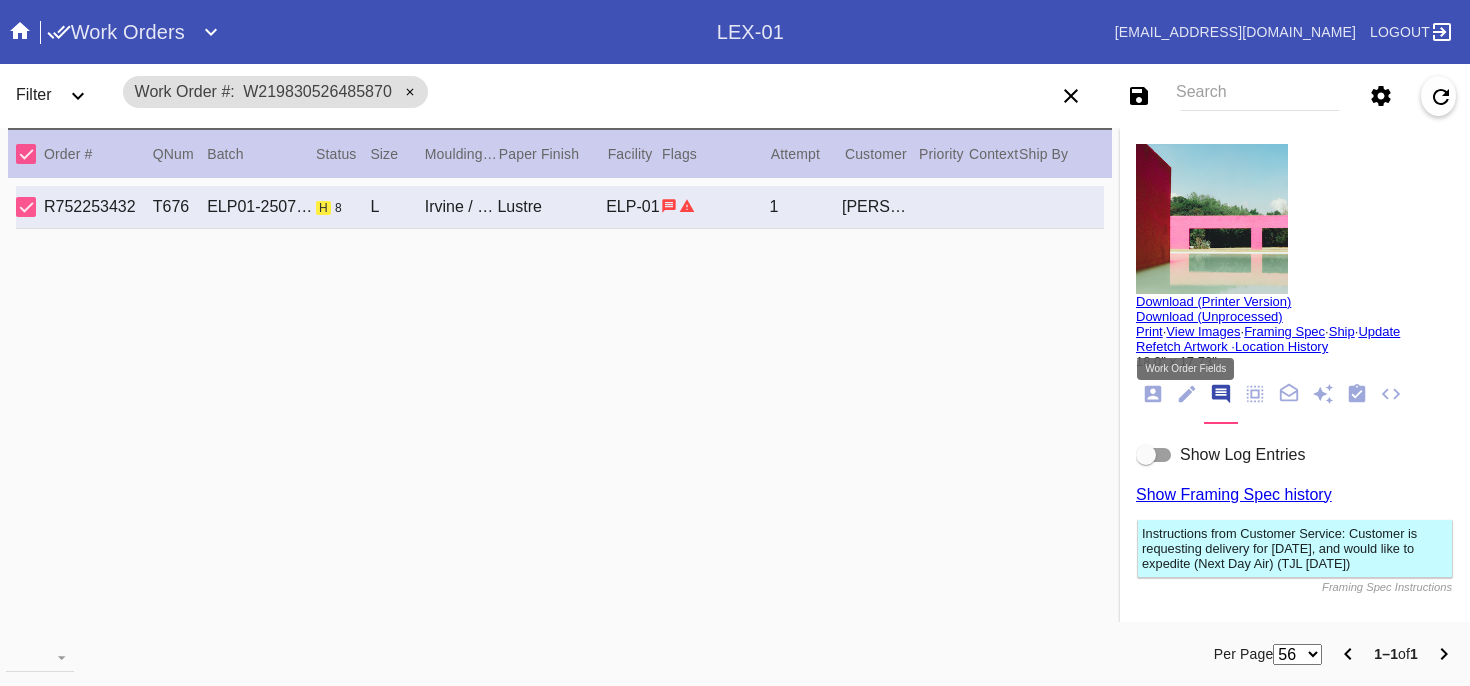click 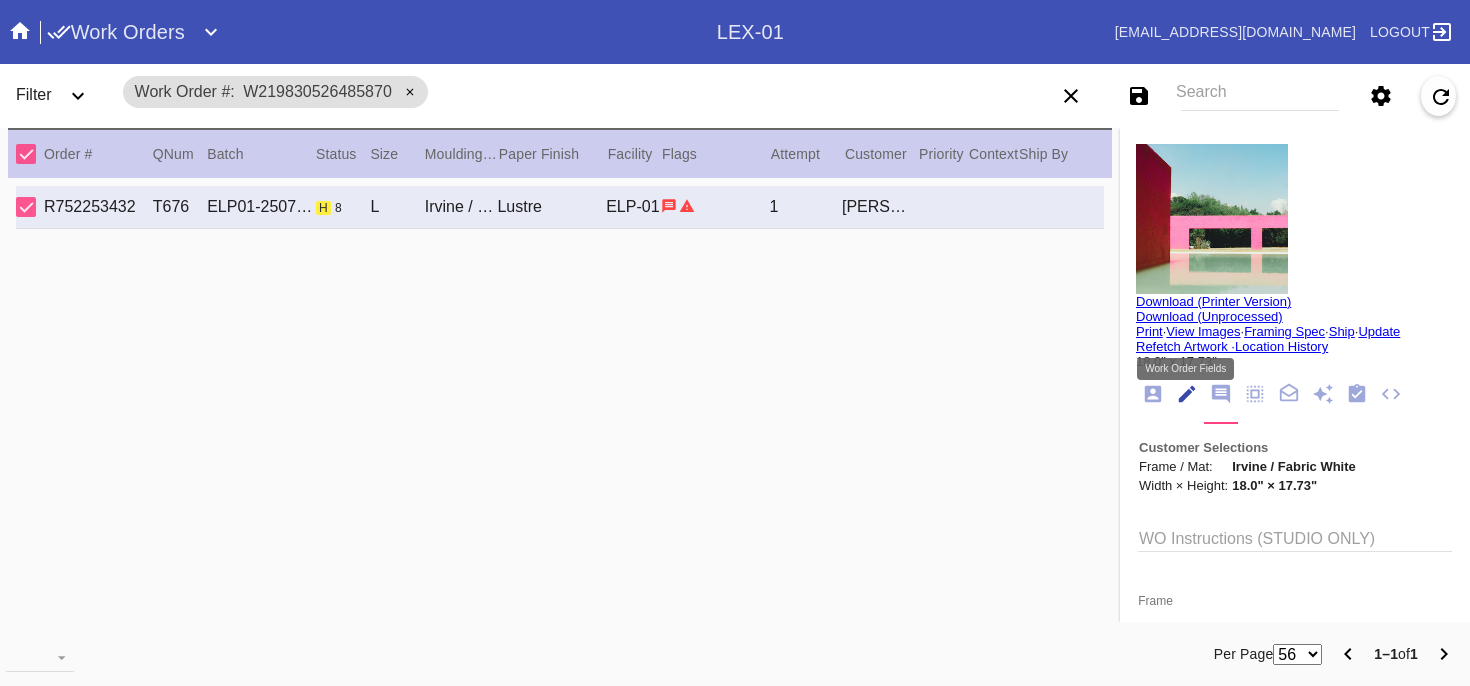 scroll, scrollTop: 73, scrollLeft: 0, axis: vertical 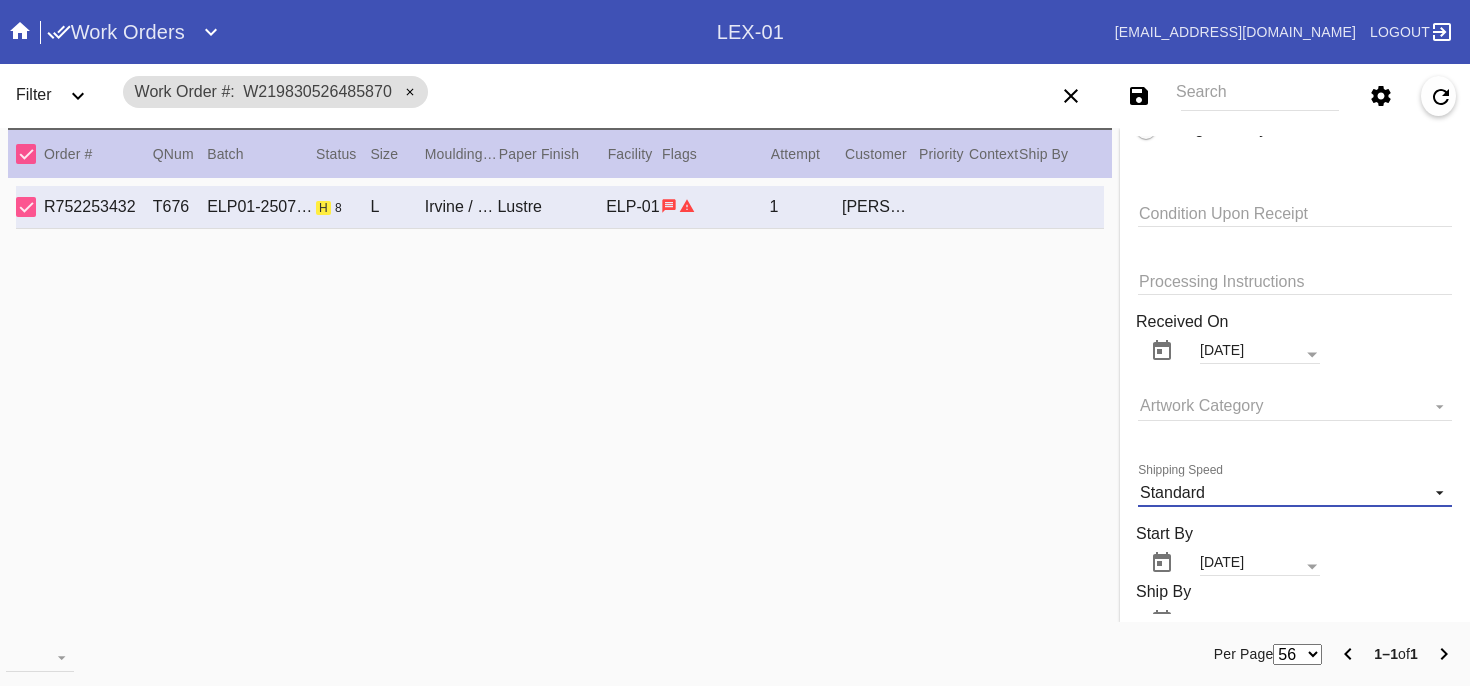 click on "Standard" at bounding box center [1279, 493] 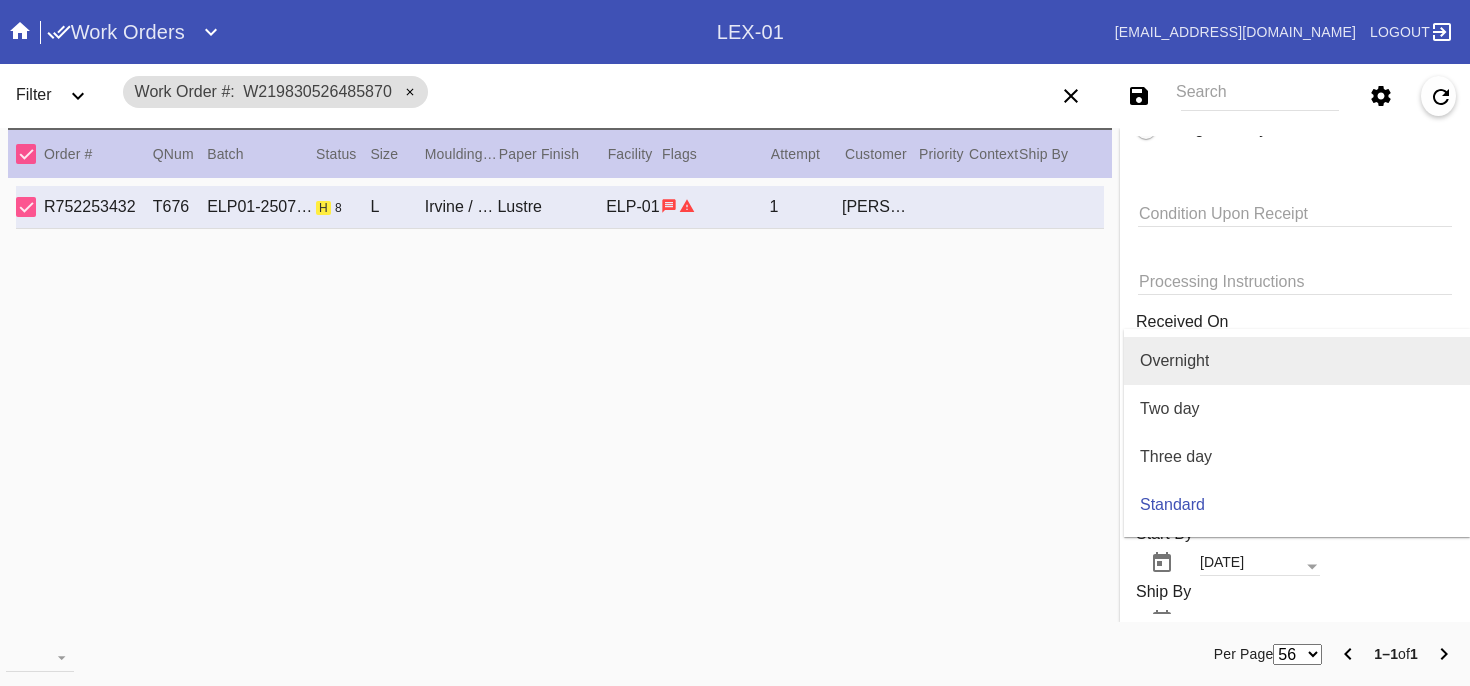 click on "Overnight" at bounding box center [1174, 361] 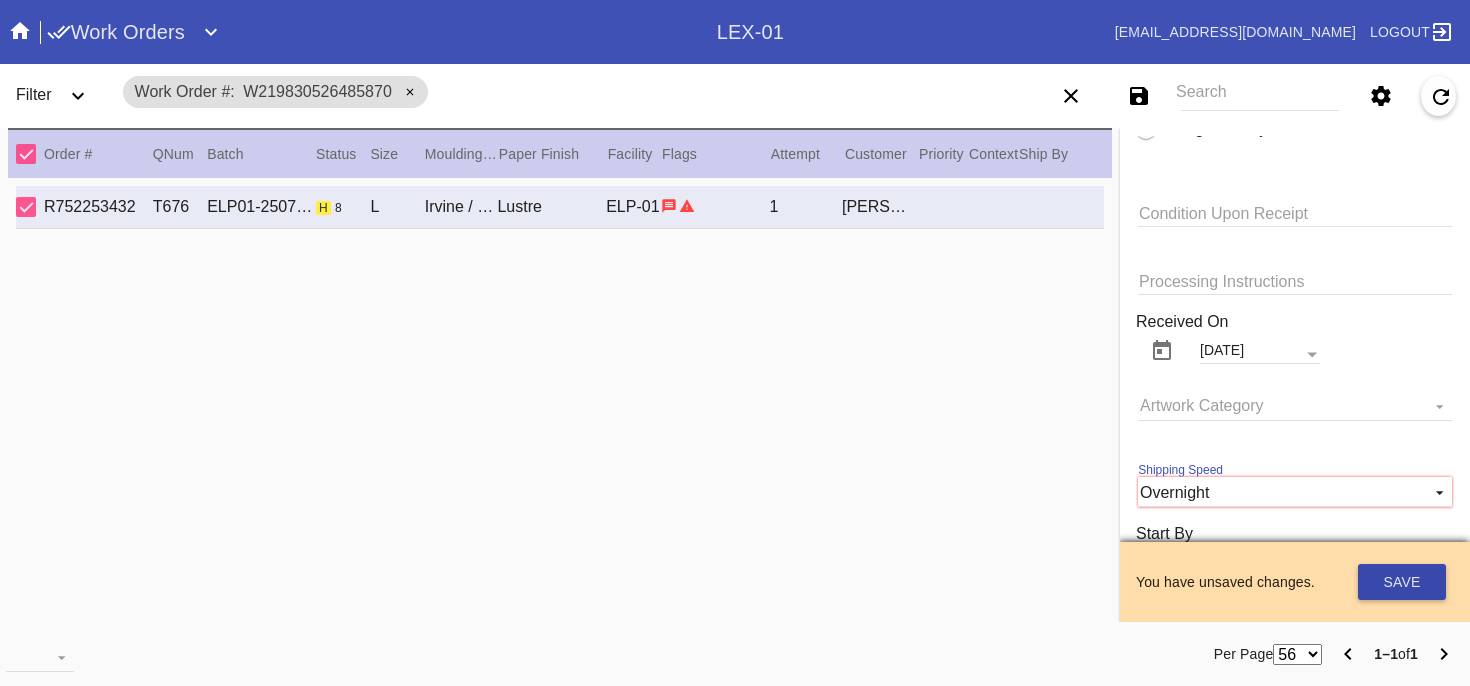 click on "Save" at bounding box center [1402, 582] 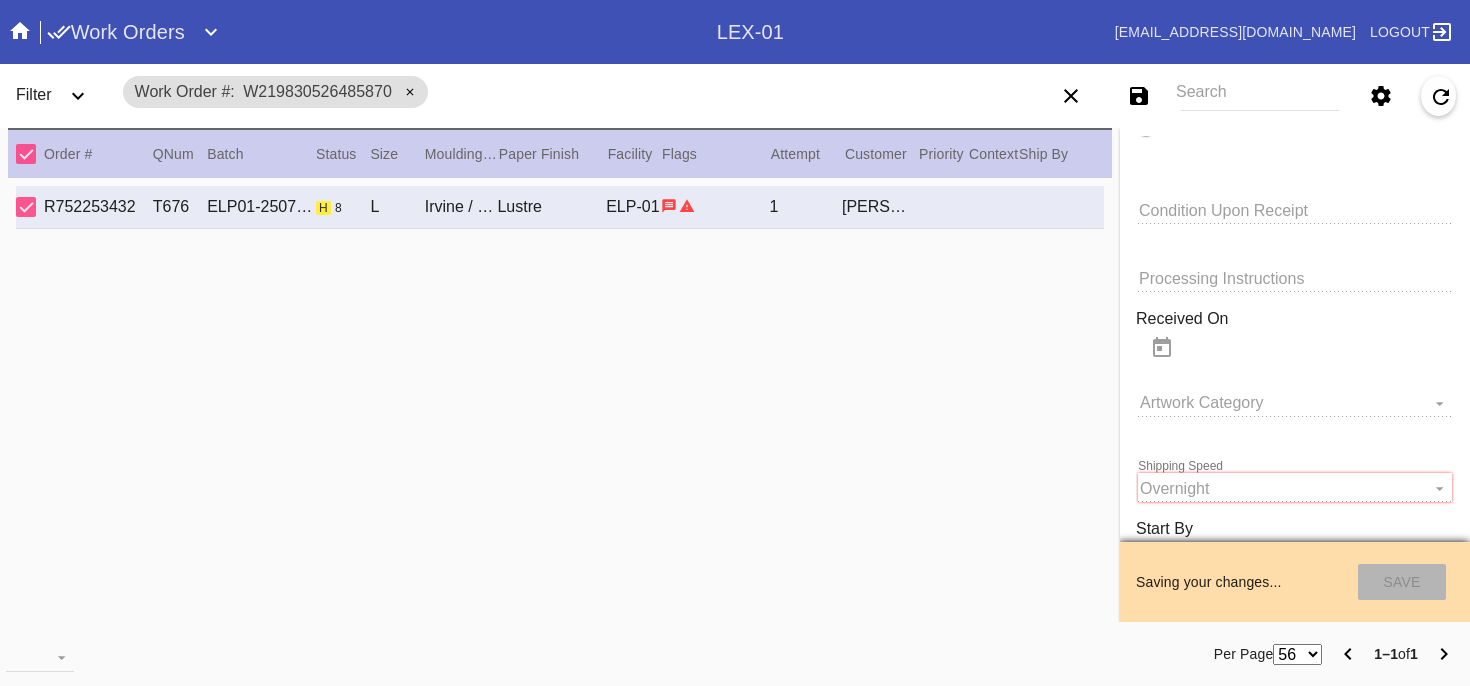 scroll, scrollTop: 1567, scrollLeft: 0, axis: vertical 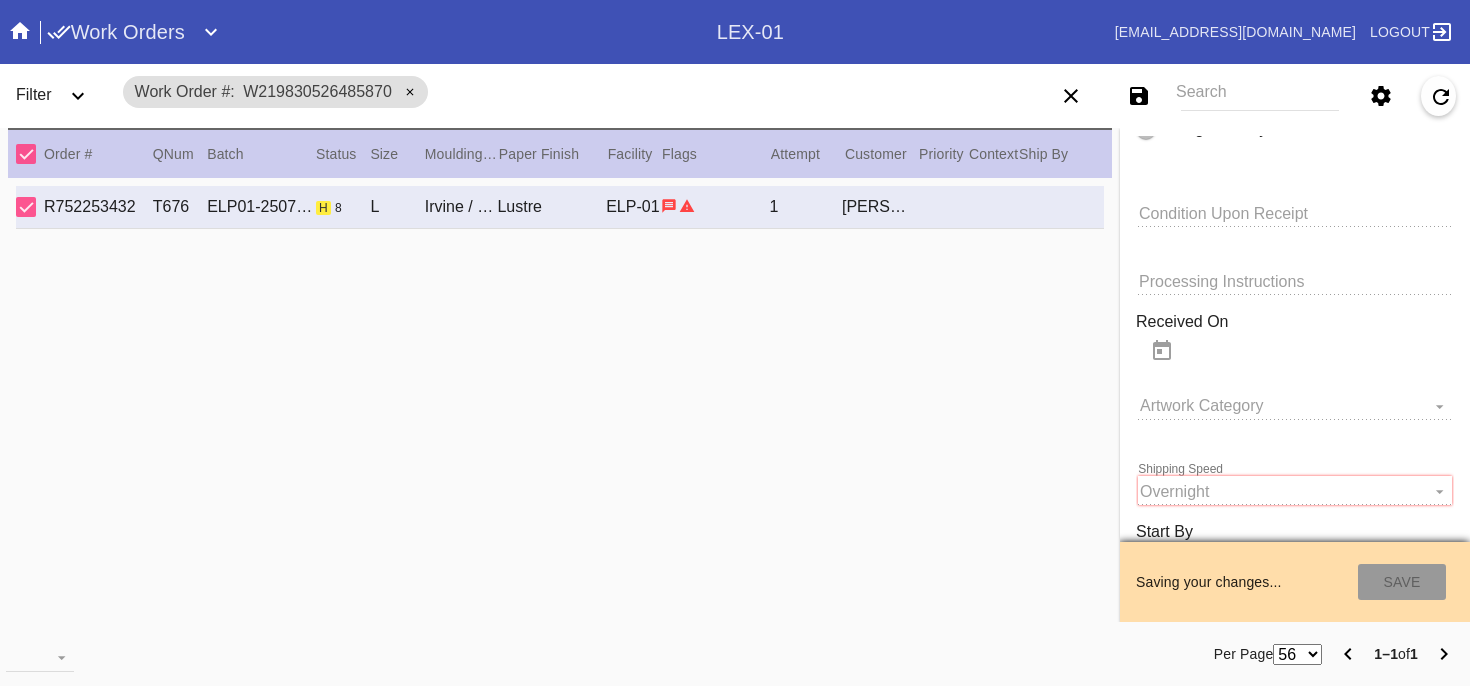 type on "[DATE]" 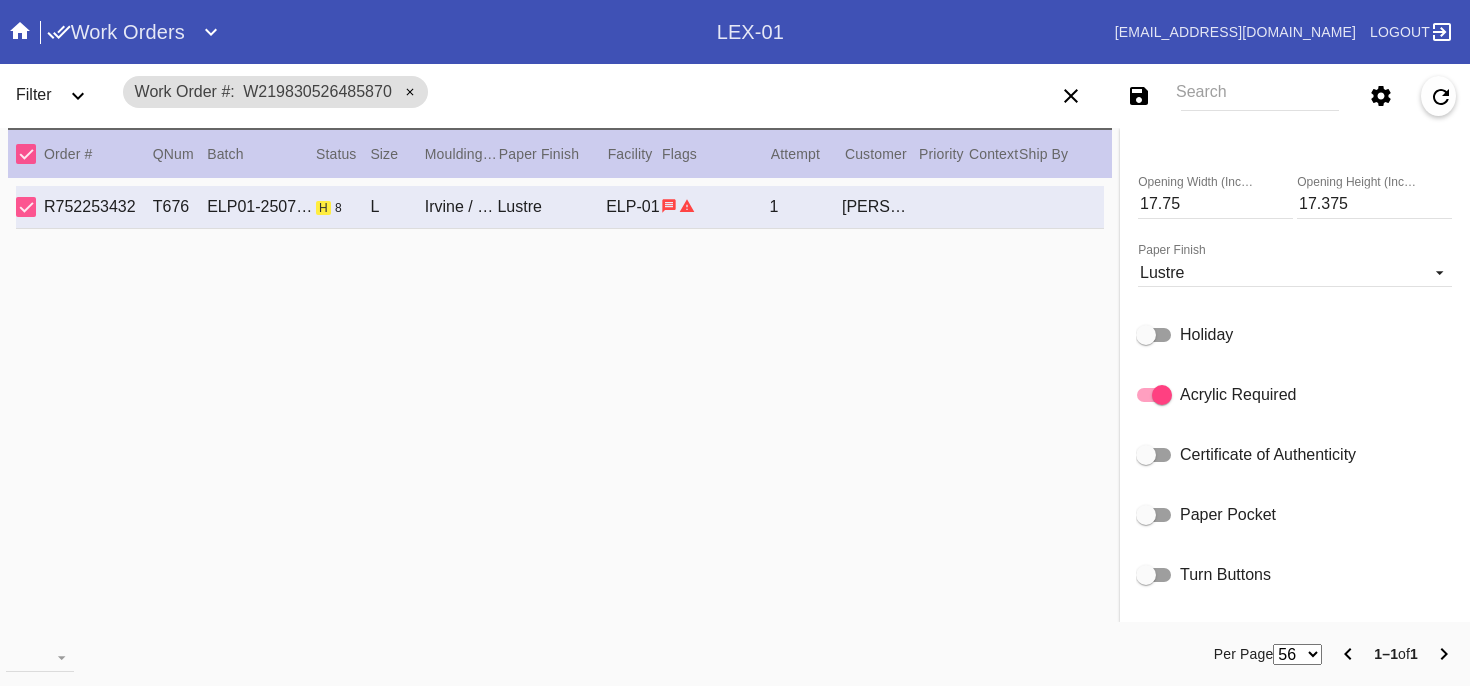 scroll, scrollTop: 0, scrollLeft: 0, axis: both 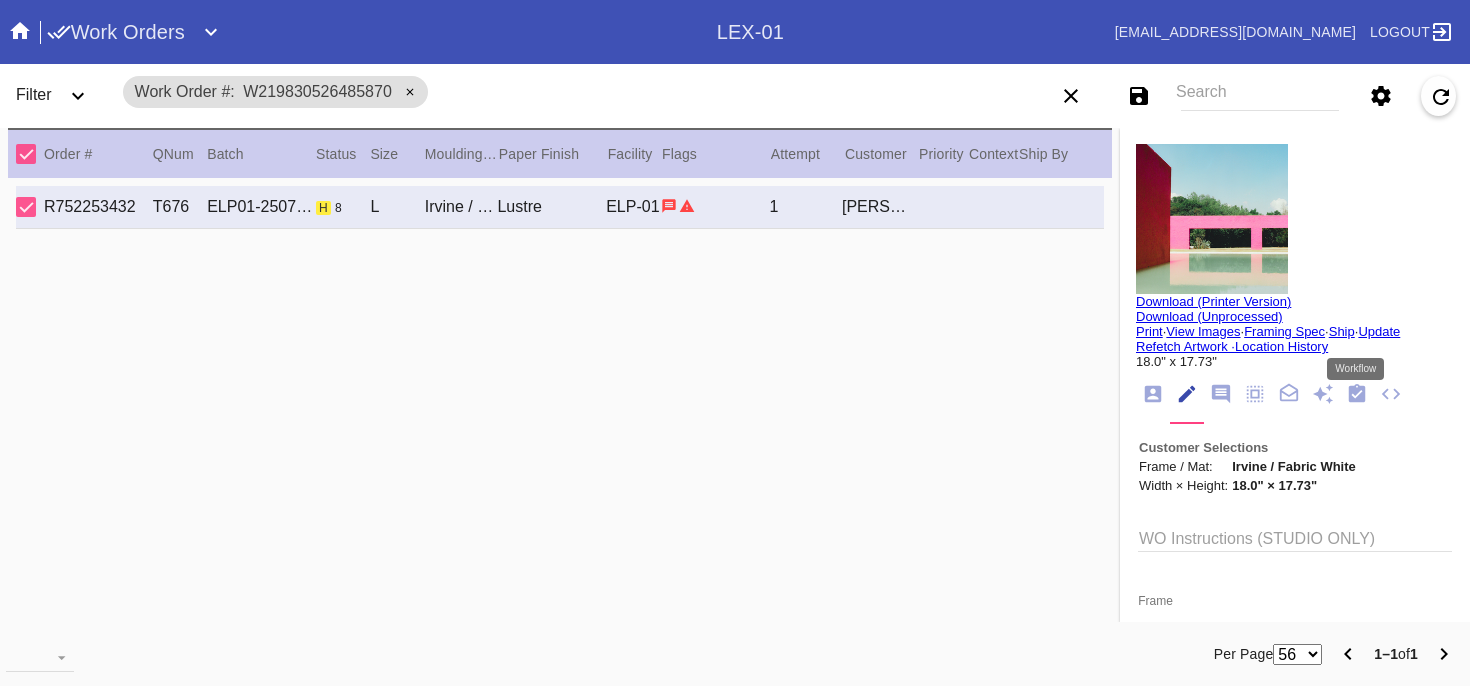 click 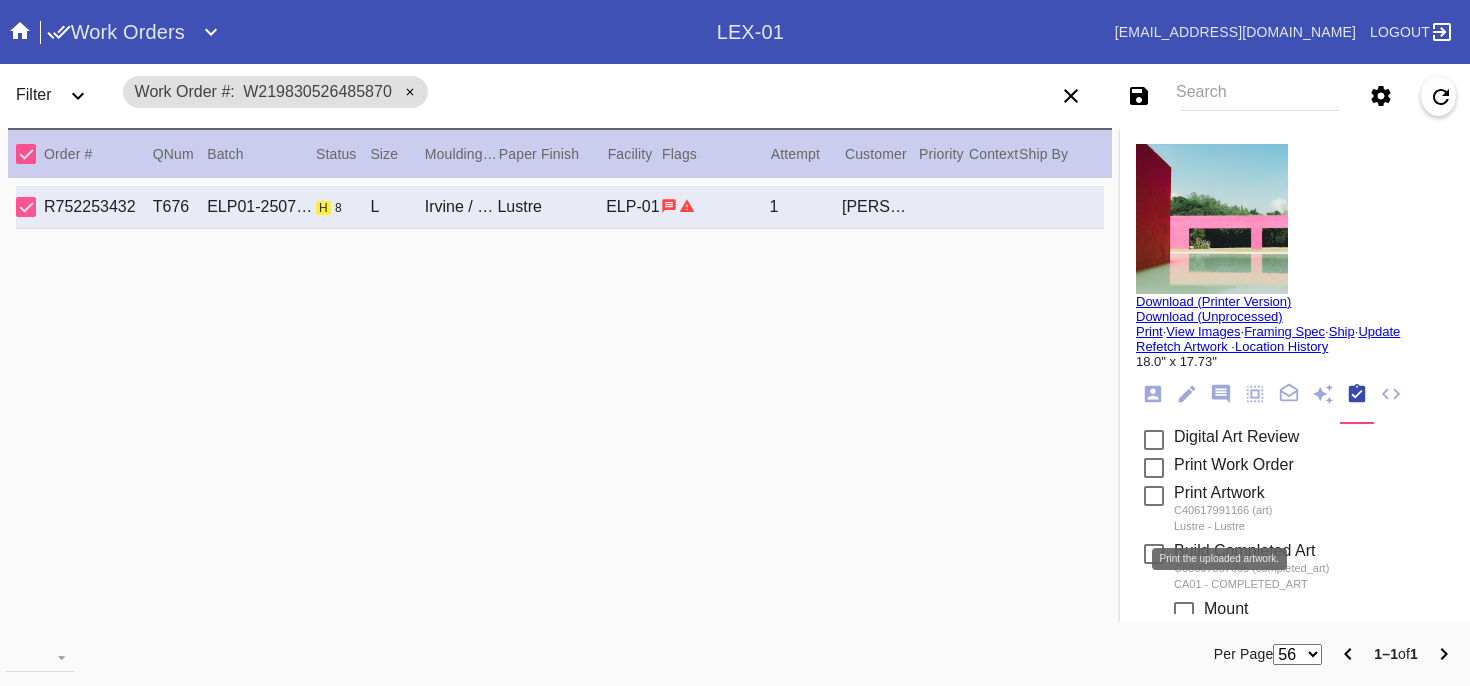 scroll, scrollTop: 375, scrollLeft: 0, axis: vertical 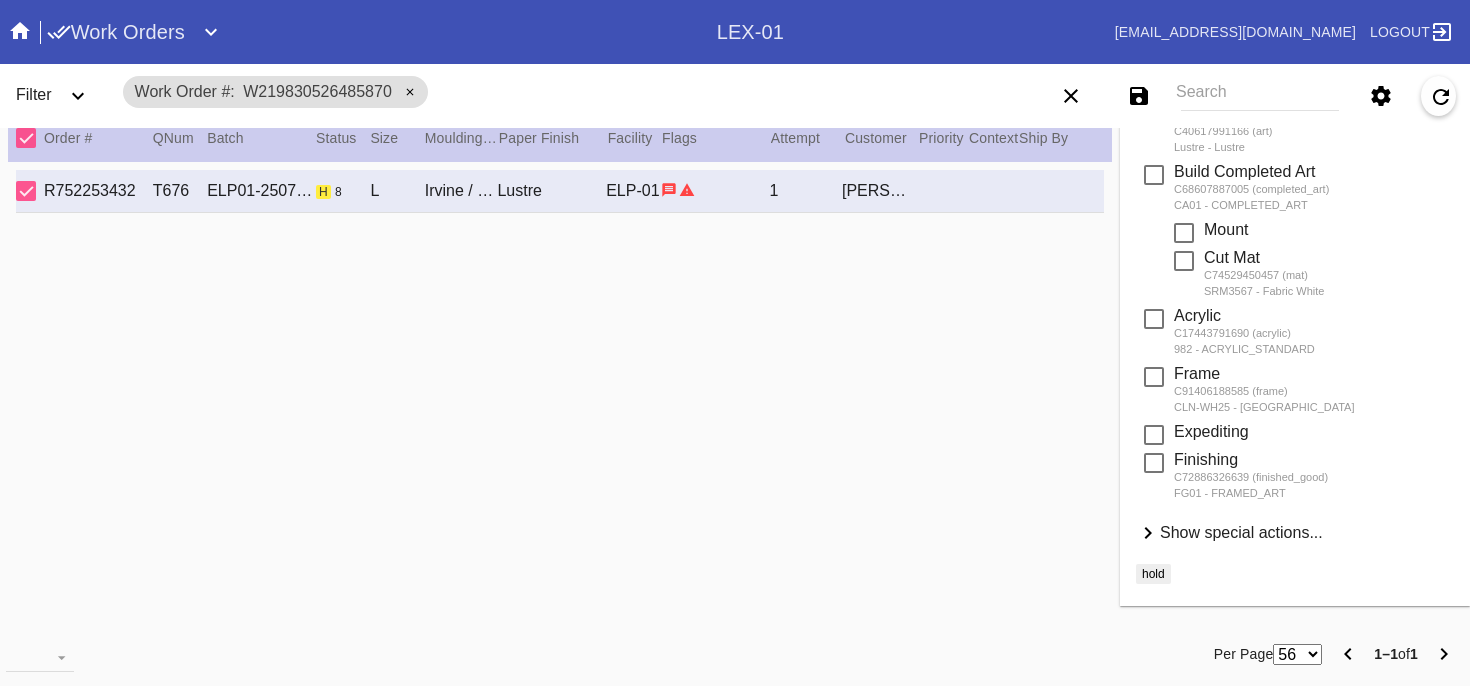 click on "Show special actions... Hide special actions..." at bounding box center (1295, 534) 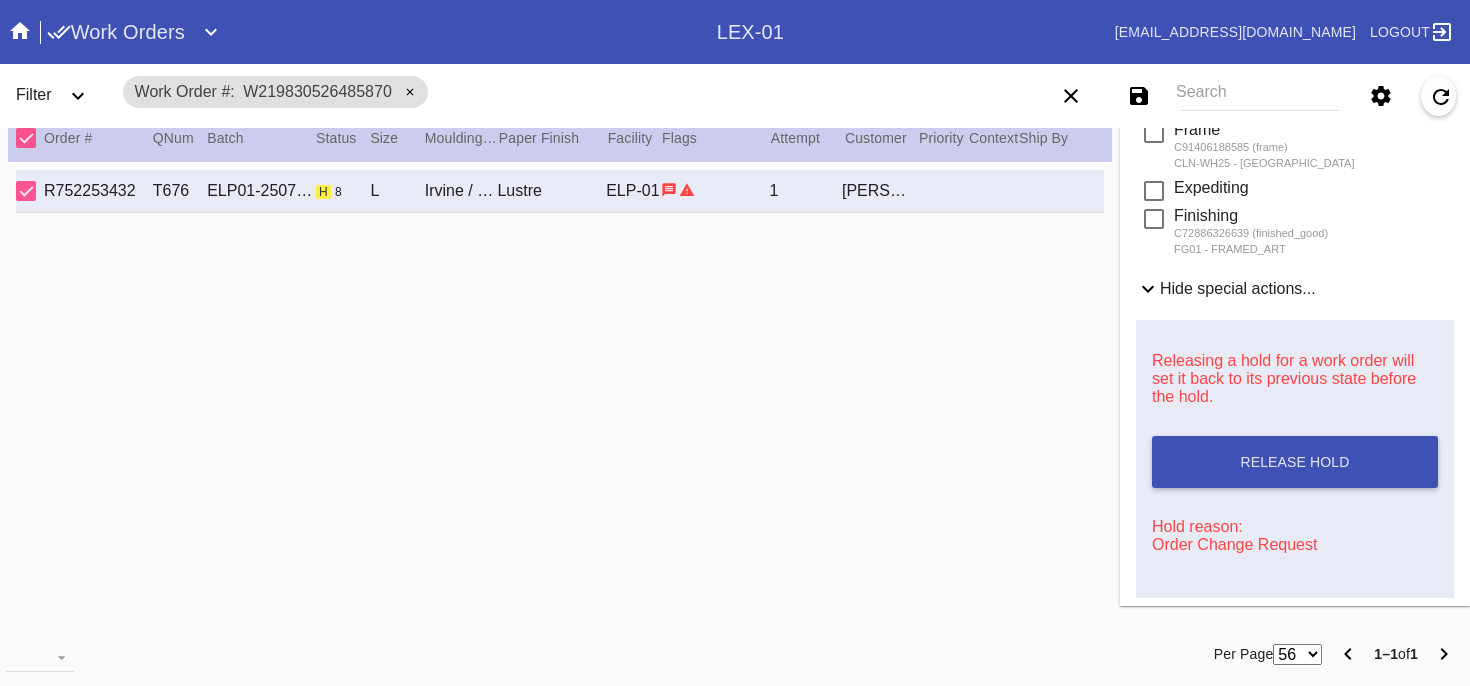 scroll, scrollTop: 610, scrollLeft: 0, axis: vertical 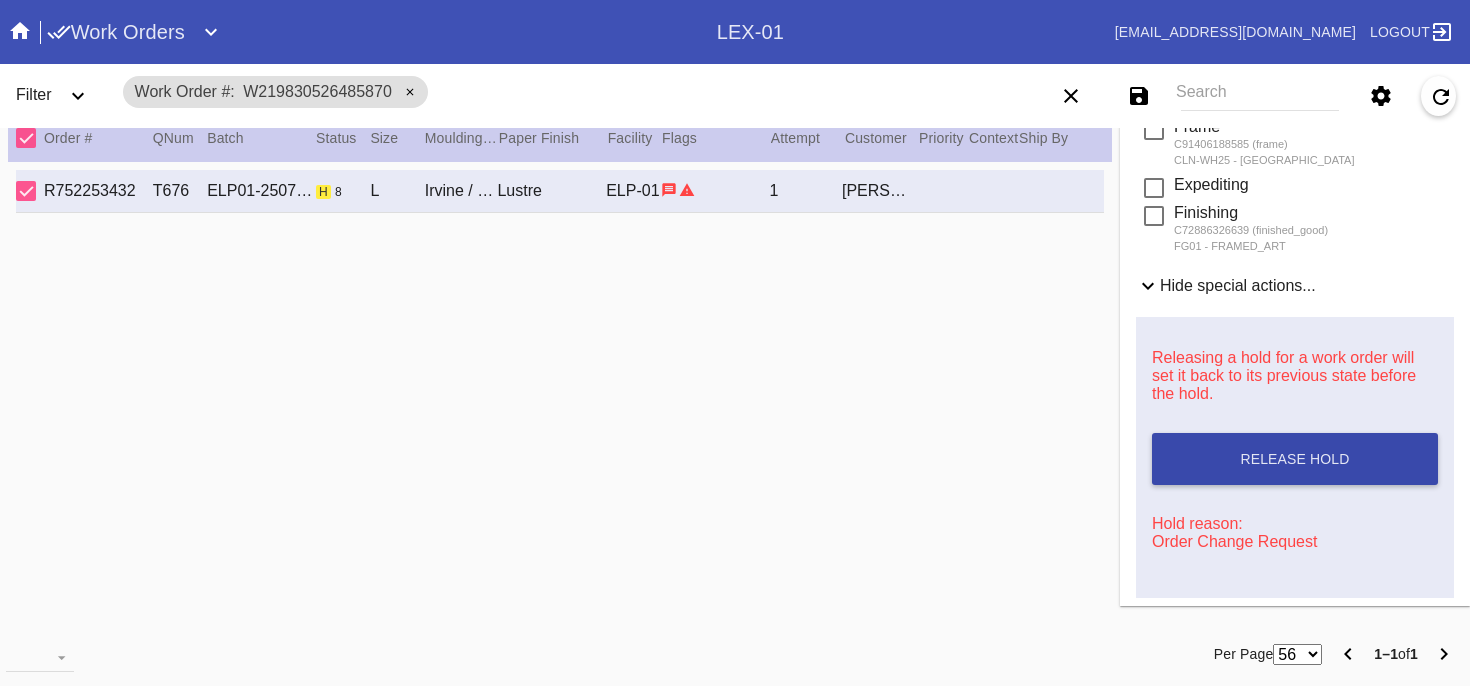 click on "Release Hold" at bounding box center (1295, 459) 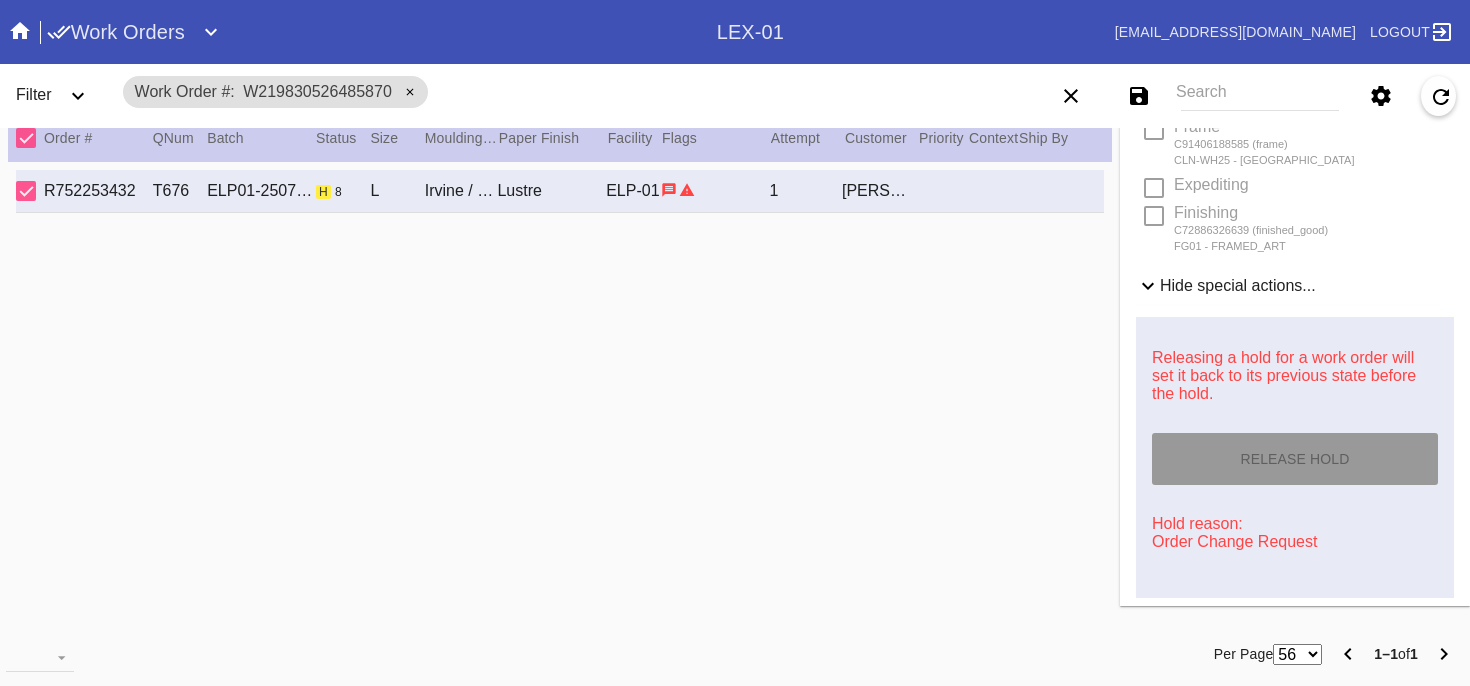 type on "[DATE]" 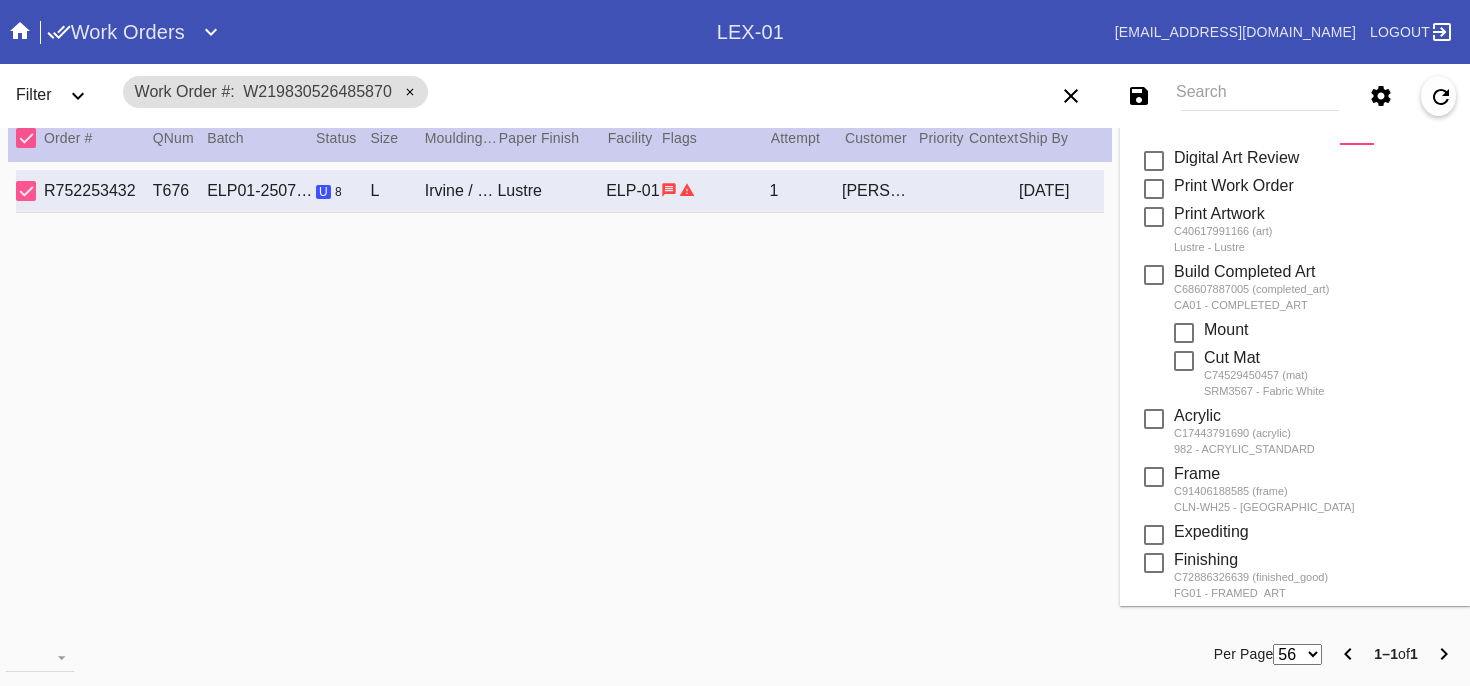 scroll, scrollTop: 0, scrollLeft: 0, axis: both 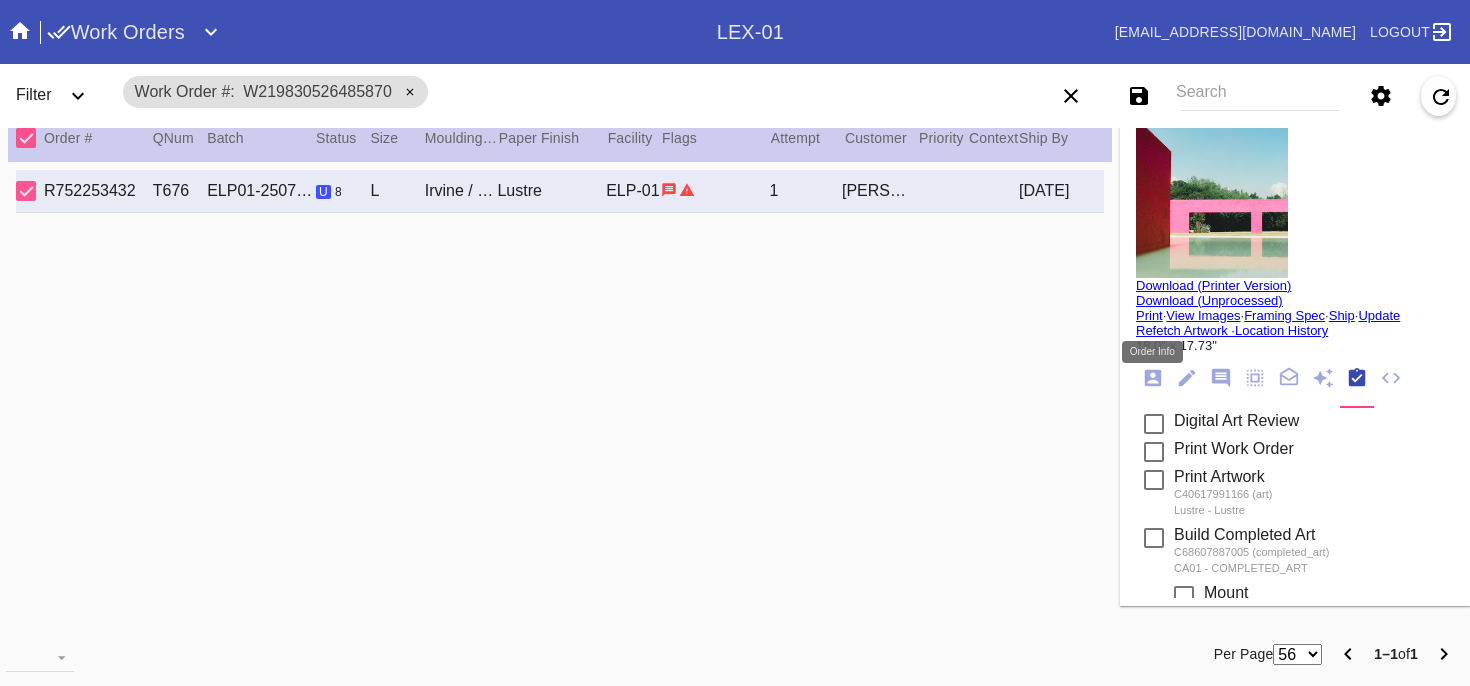click 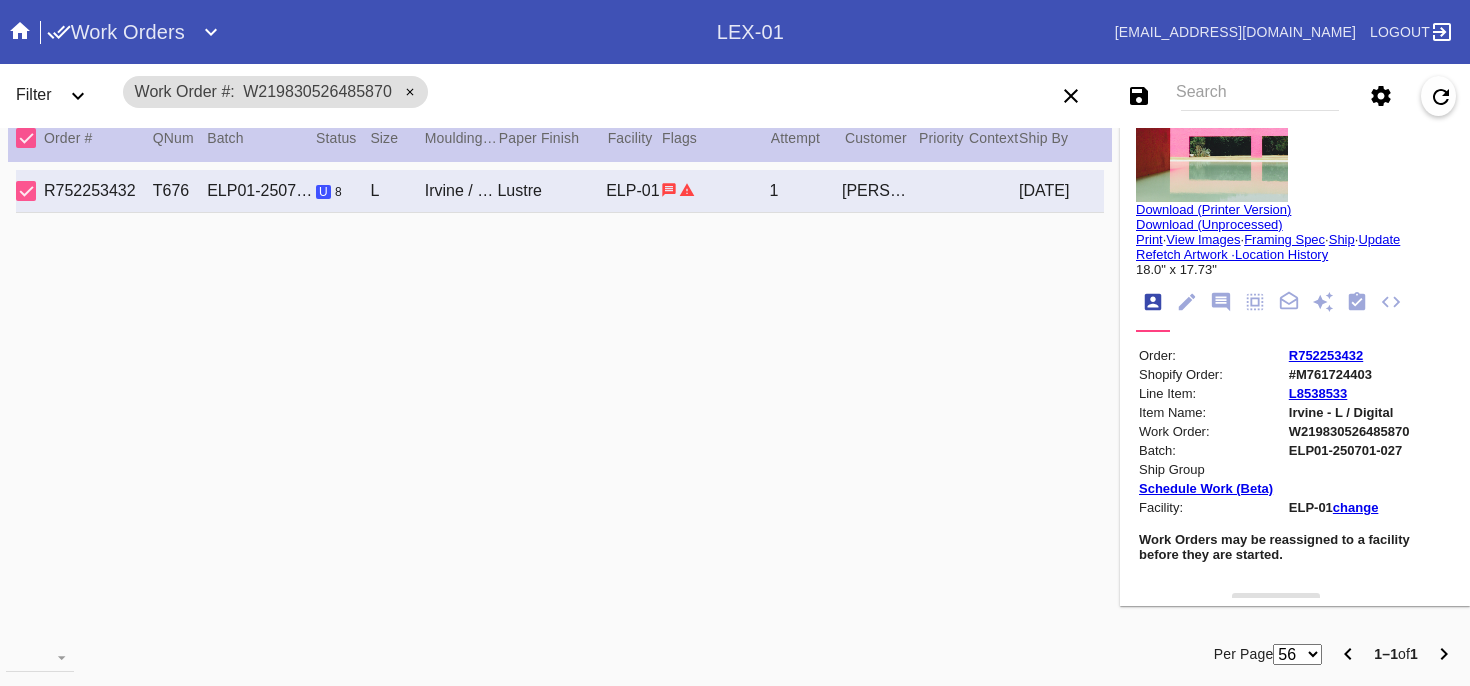 scroll, scrollTop: 82, scrollLeft: 0, axis: vertical 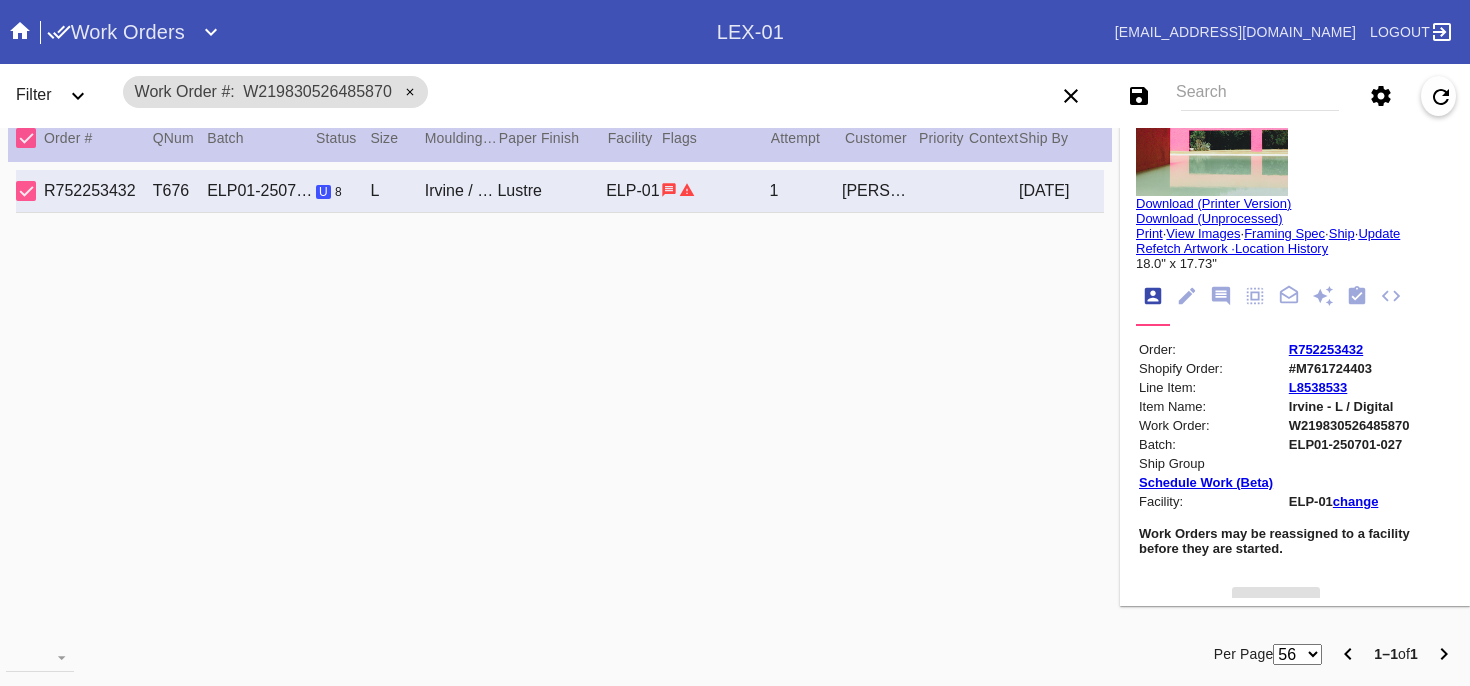 click on "change" at bounding box center [1356, 501] 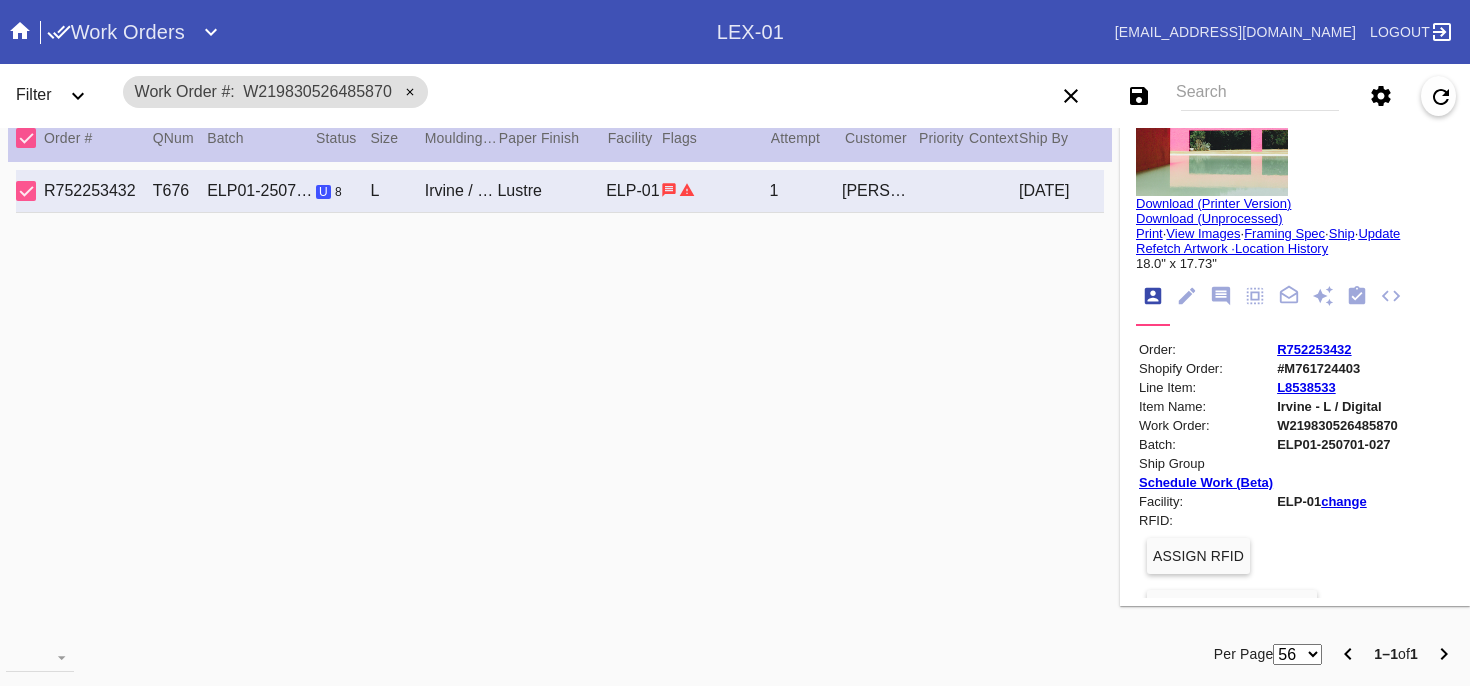 click on "change" at bounding box center [1344, 501] 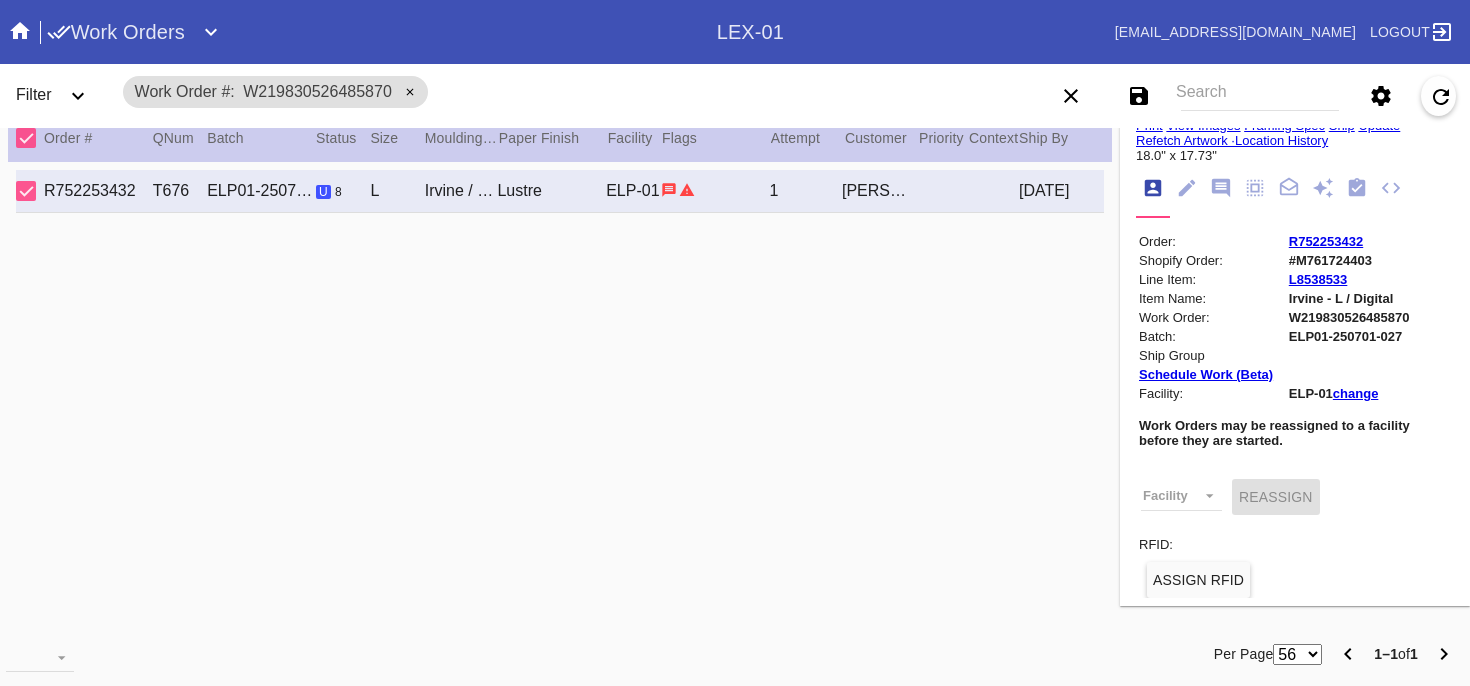 scroll, scrollTop: 211, scrollLeft: 0, axis: vertical 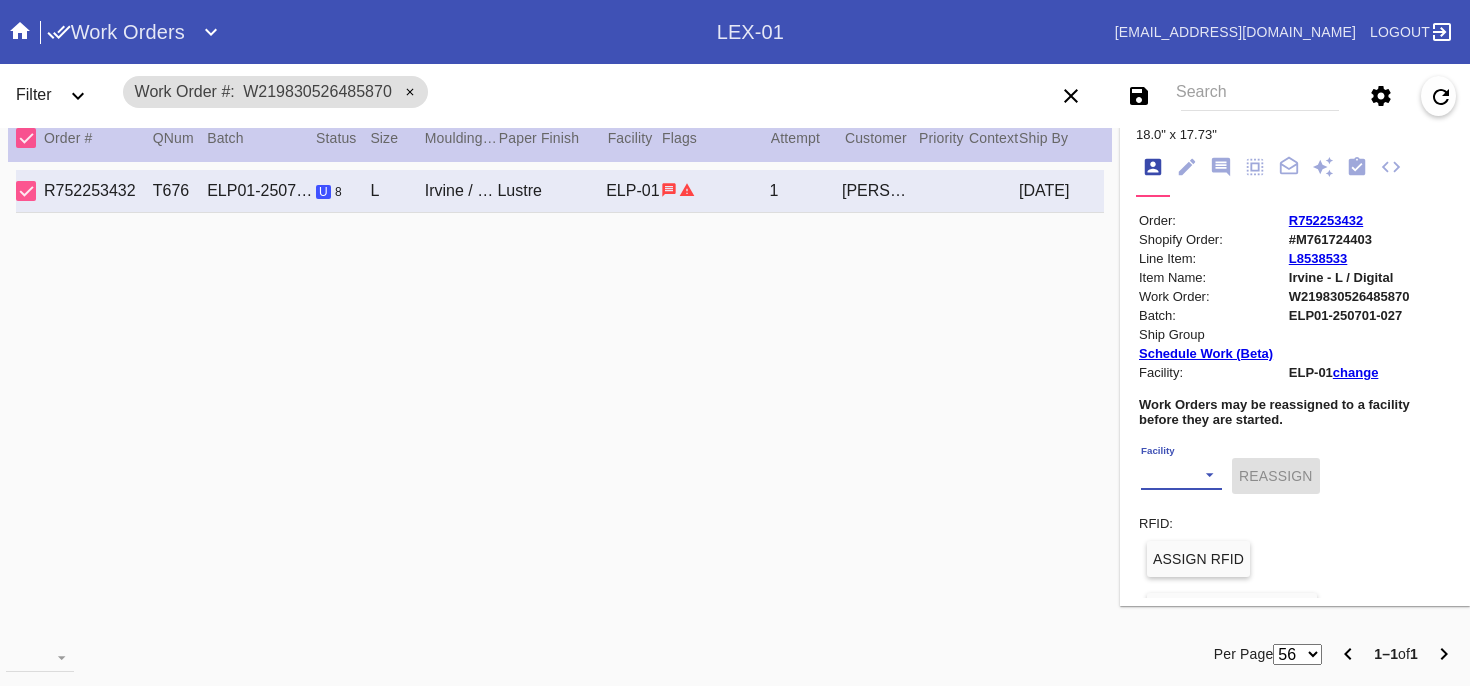 click on "Facility LEX-02 (inactive) LEX-02_ART (inactive) DCA-01 (inactive) CLT-RTL-MYP BOS-RTL-WEL DCA-RTL-MCL PHL-RLT-SBRN LAX-RTL-SMON (inactive) SFO-RTL-PALO (inactive) DCA-05 LAS-01 LEX-01 ATL-RTL-ALP (inactive) LGA-RTL-WPT AUS-RTL-SAUS BNA-RTL-[PERSON_NAME] ELP-01 ORD-RTL-[PERSON_NAME]-03 ATL-RTL-[GEOGRAPHIC_DATA]-RTL-UNMA DCA-RTL-[PERSON_NAME] LGA-RTL-SUM DCA-RTL-[PERSON_NAME]-RTL-SEA AUS-RTL-CAUS ATL-RTL-BUCK PHL-01 (inactive) DCA-RTL-CLAR LGA-RTL-HOBO CLT-RTL-SOE PHL-RTL-PHI DCA-RTL-[PERSON_NAME] DFW-RTL-[PERSON_NAME]-RTL-DRBY (inactive) LGA-RTL-MHIL (inactive) LGA-RTL-NCA LGA-RTL-76TH LGA-RTL-COBL DCA-STR-[PERSON_NAME] DCA-RTL-GEO LGA-RTL-PSLO LGA-RTL-WILL ORD-RTL-SOUT LGA-RTL-82ND ORD-RTL-WLOO LGA-RTL-BRNX DCA-RTL-14TH LGA-RTL-VILL ORD-RTL-RNOR MSY-RTL-ORL DCA-04" at bounding box center (1181, 475) 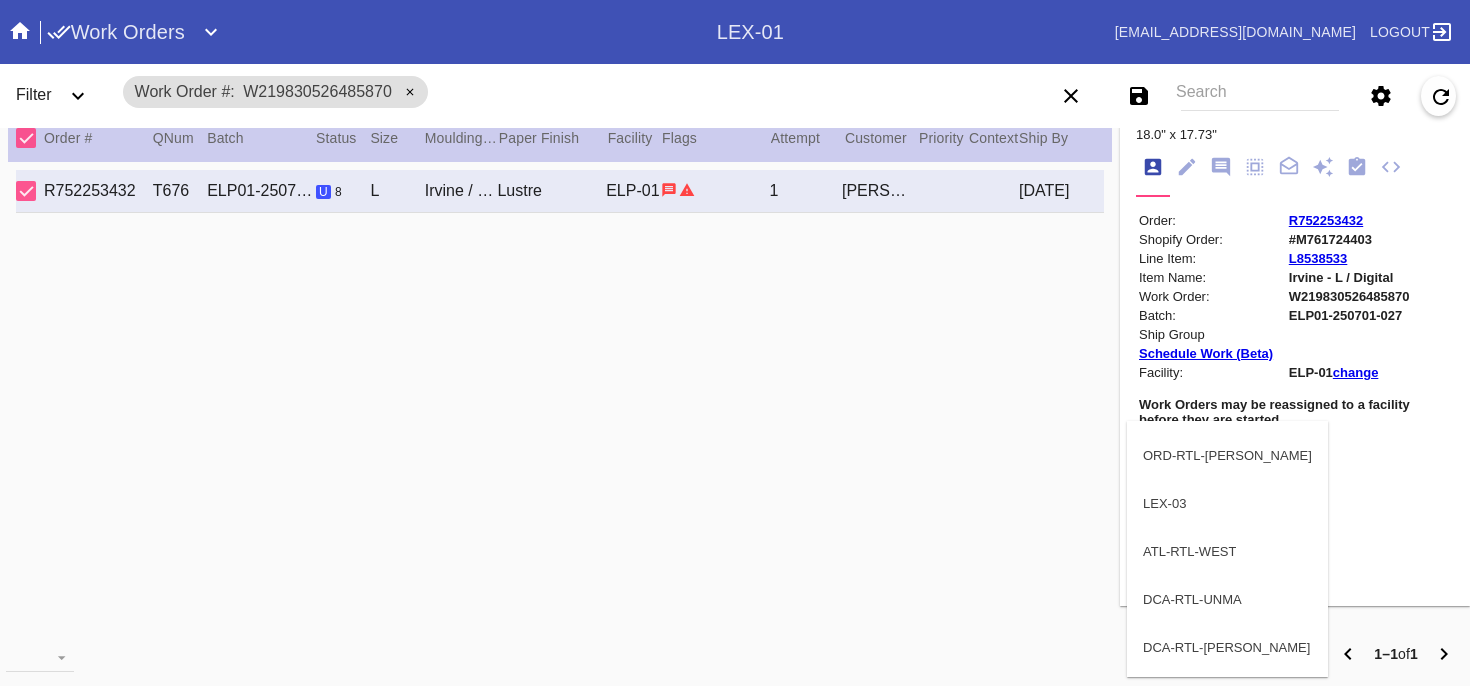 scroll, scrollTop: 826, scrollLeft: 0, axis: vertical 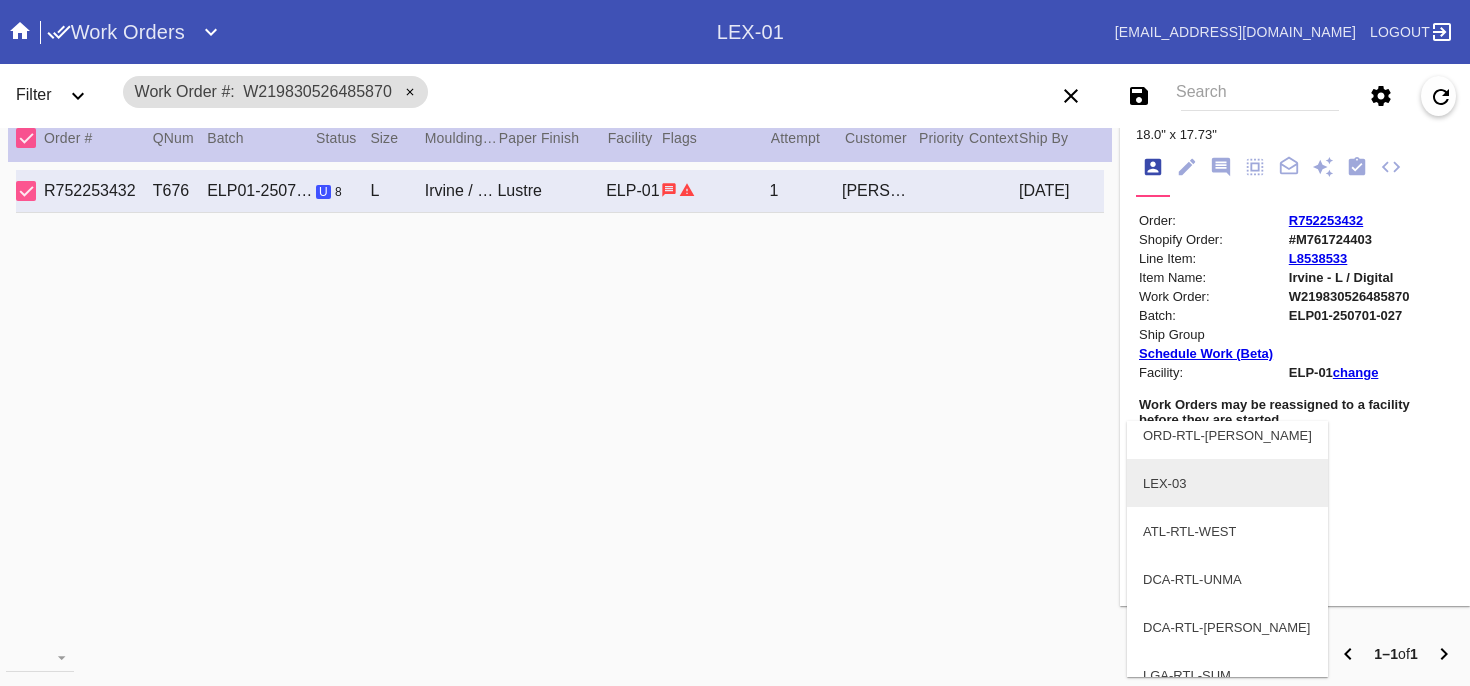 click on "LEX-03" at bounding box center (1227, 483) 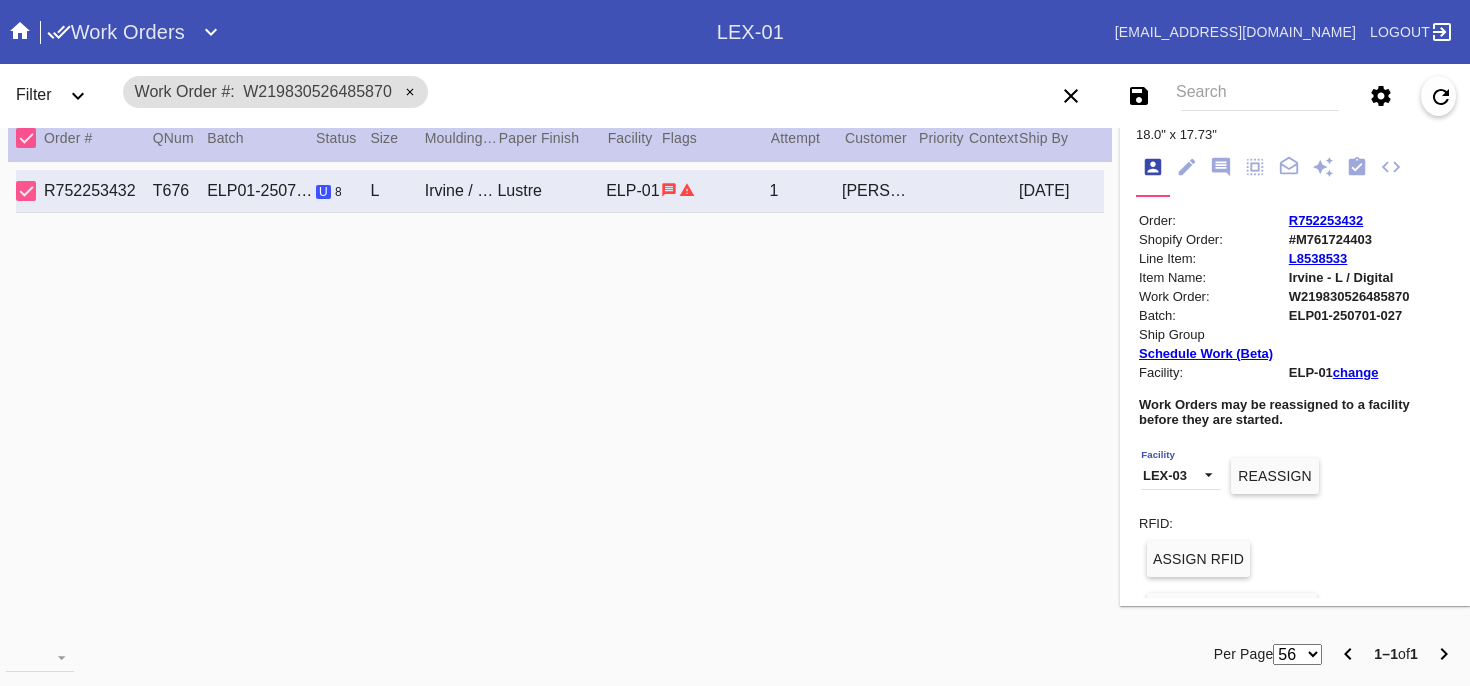 click on "Reassign" at bounding box center [1274, 476] 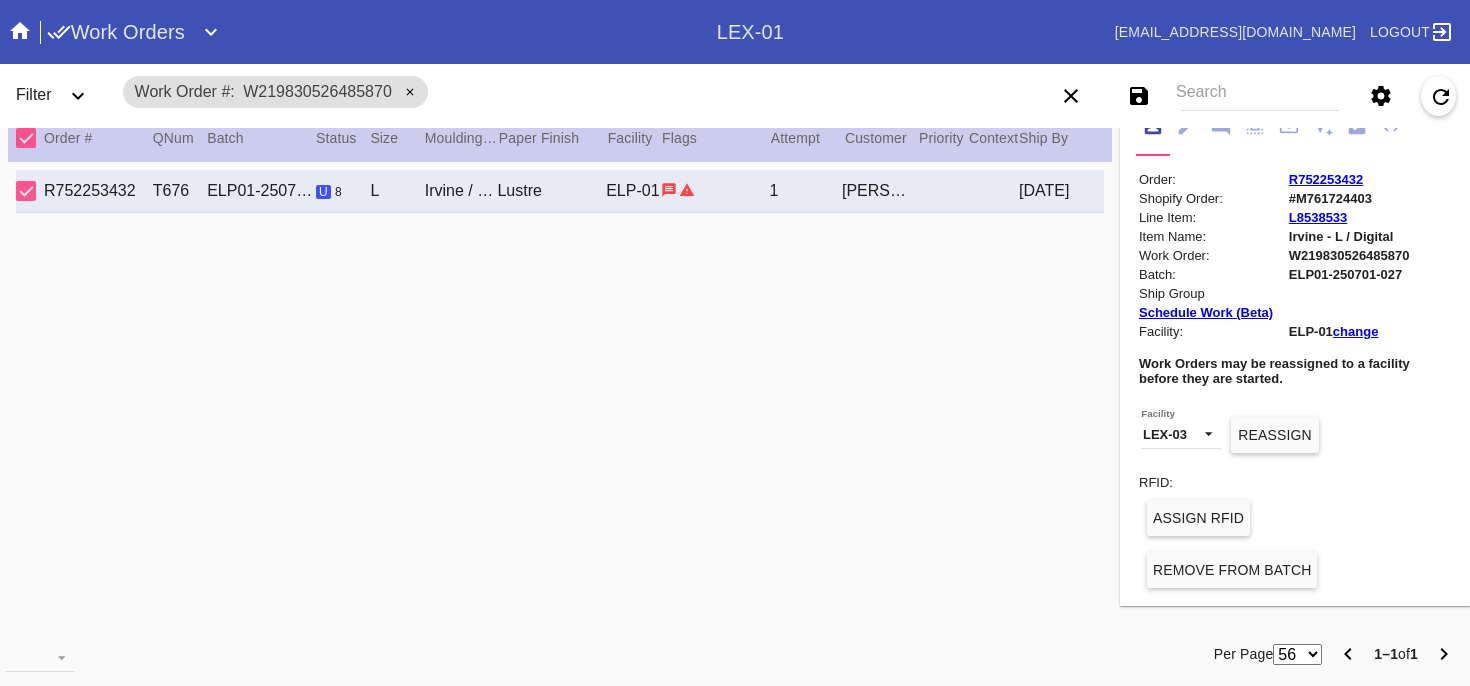 scroll, scrollTop: 262, scrollLeft: 0, axis: vertical 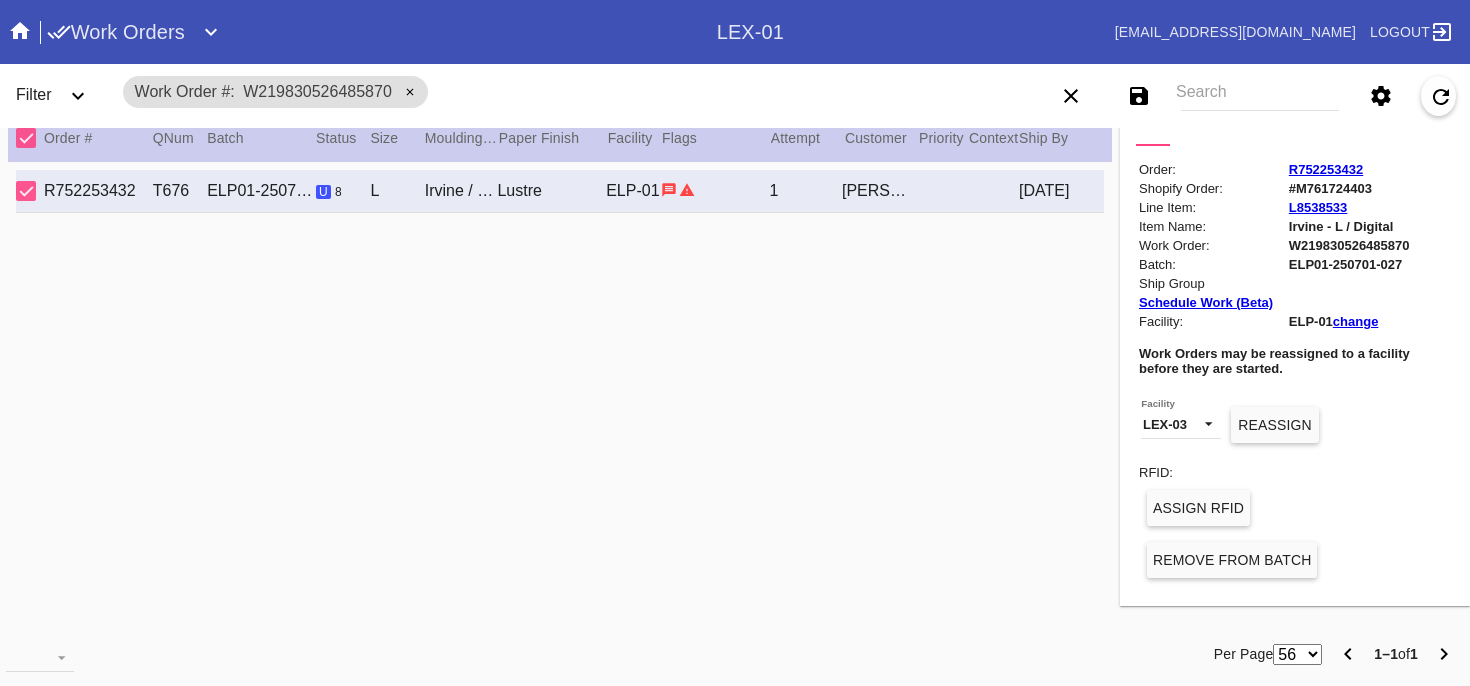 click on "Remove From Batch" at bounding box center (1232, 560) 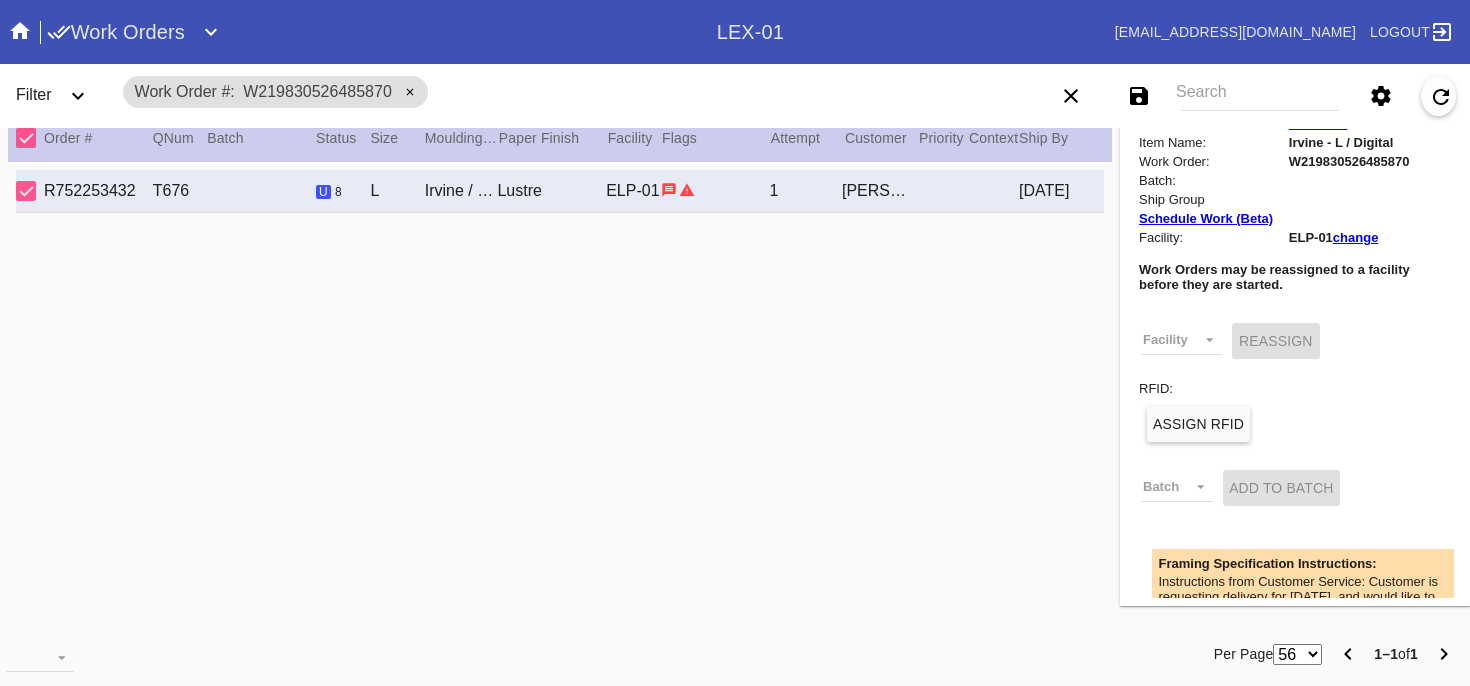 scroll, scrollTop: 343, scrollLeft: 0, axis: vertical 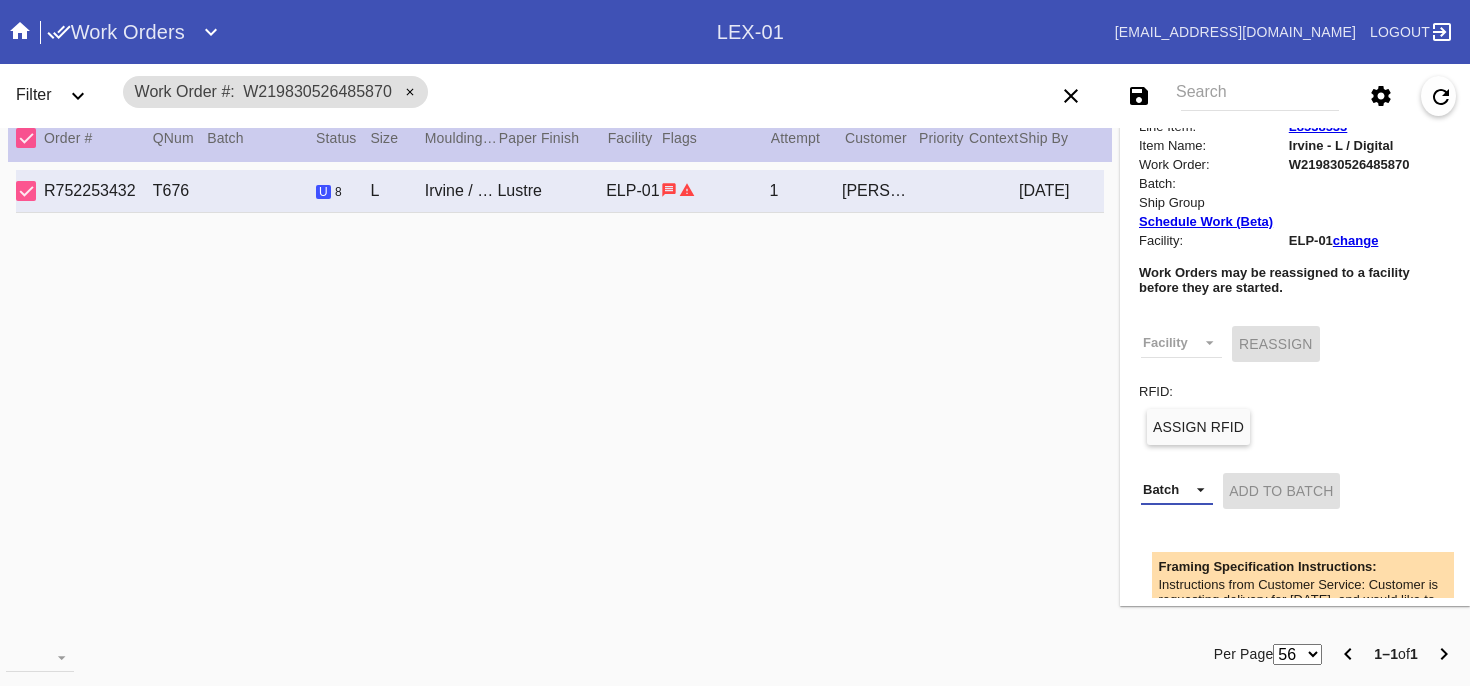 click on "Batch New Batch" at bounding box center [1177, 490] 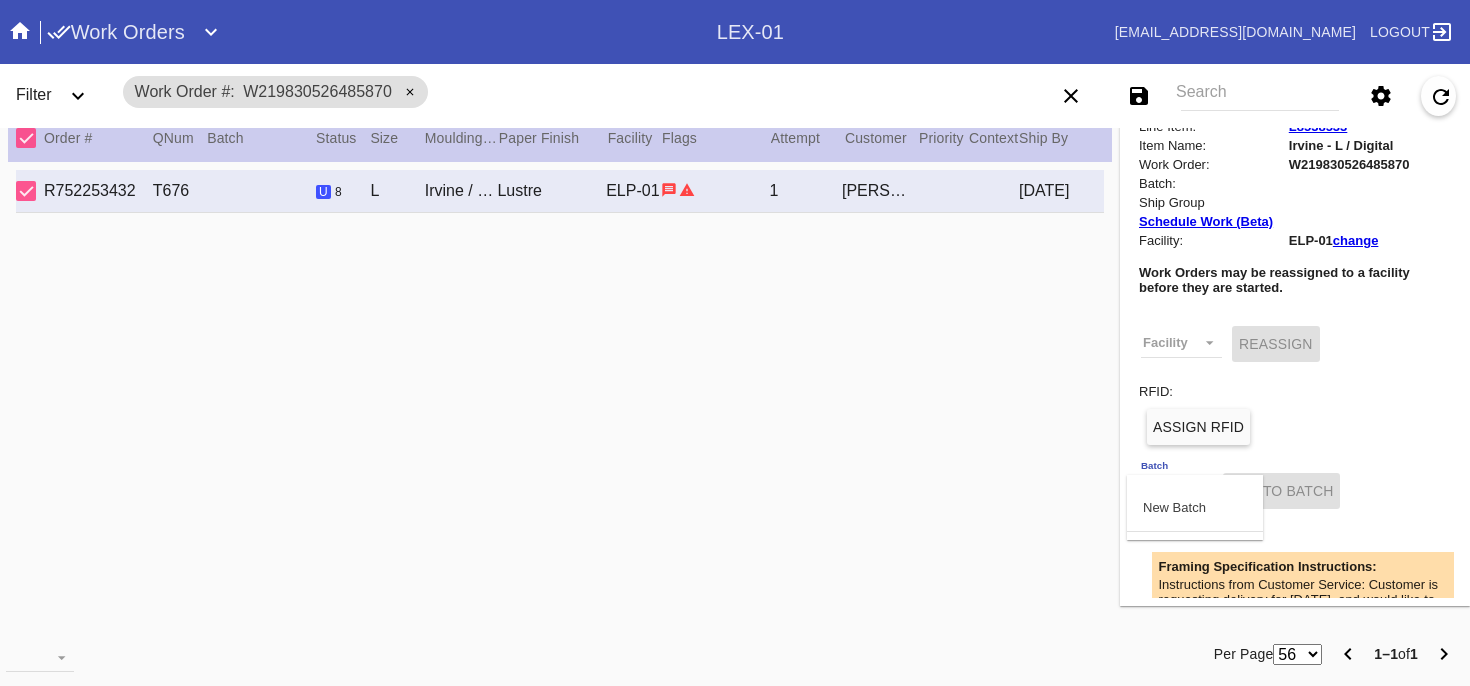click at bounding box center (735, 343) 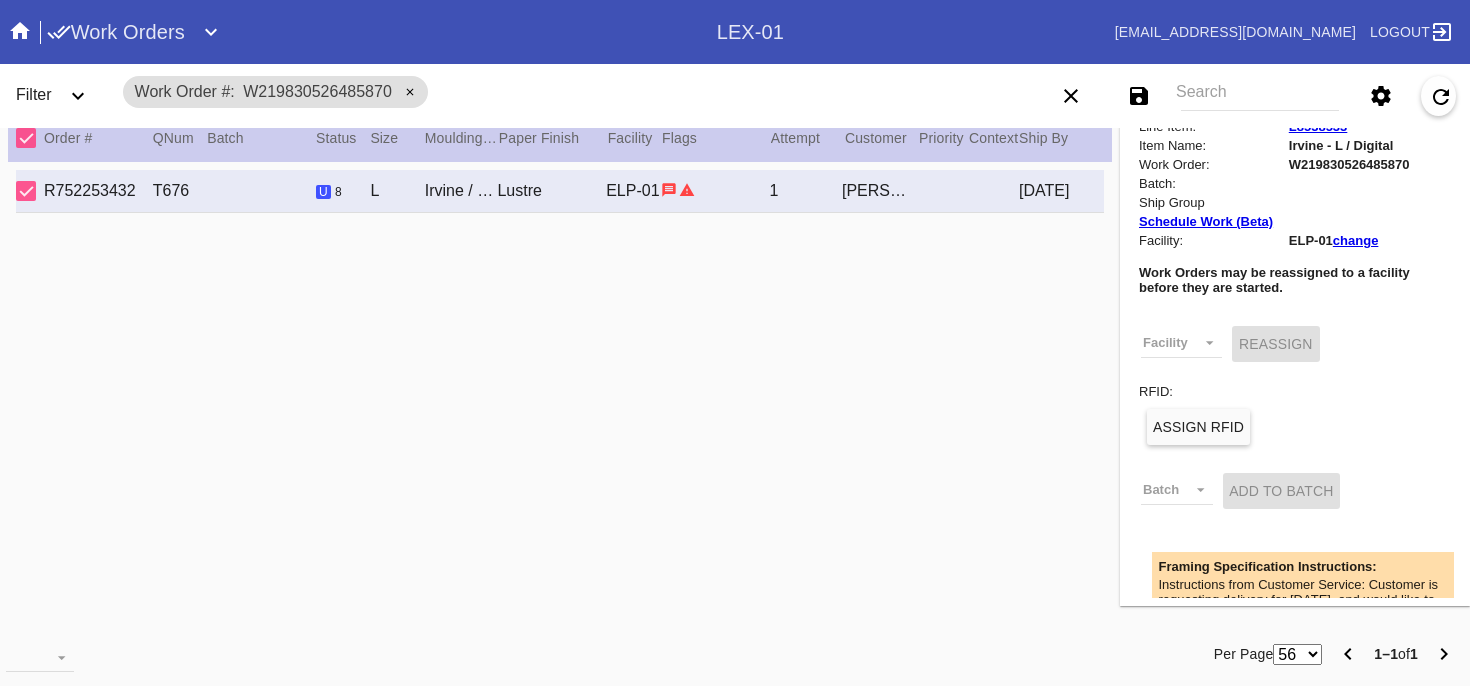 click on "Facility Facility" at bounding box center (1181, 344) 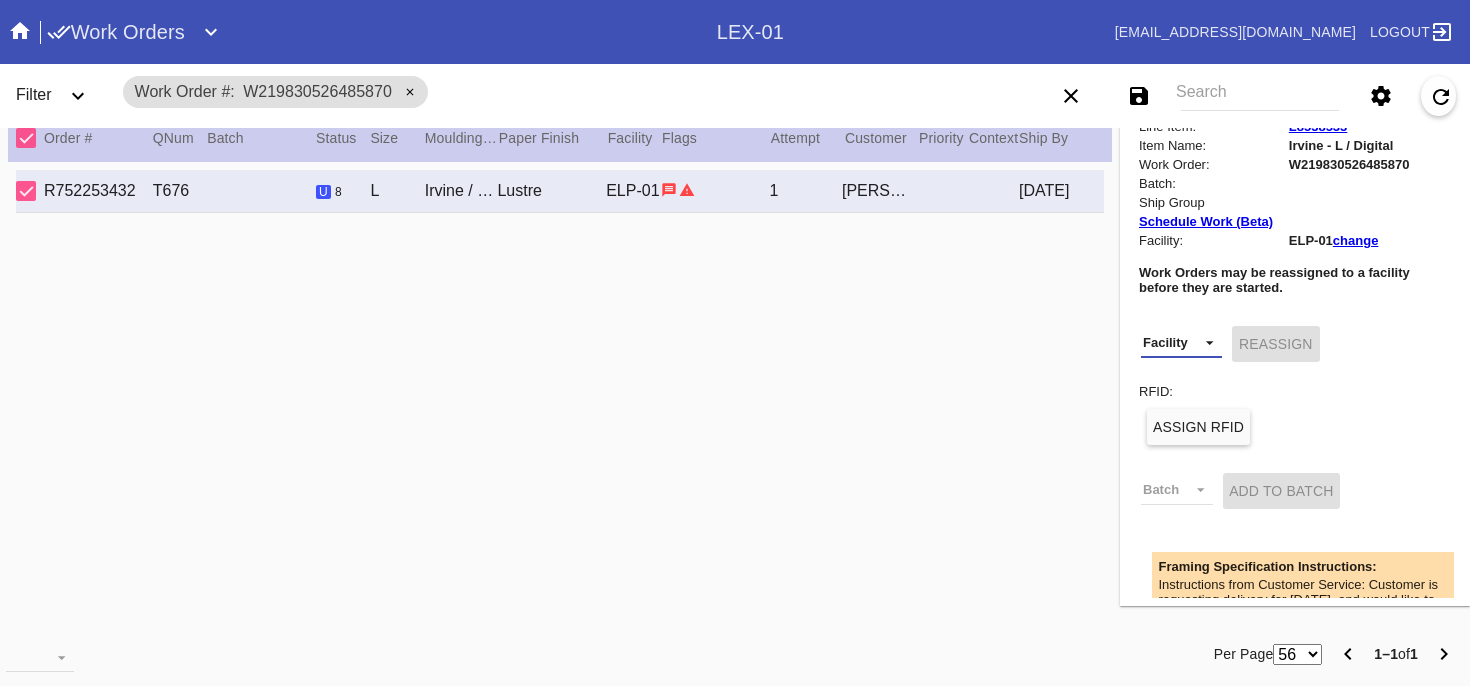 click on "Facility" at bounding box center [1181, 343] 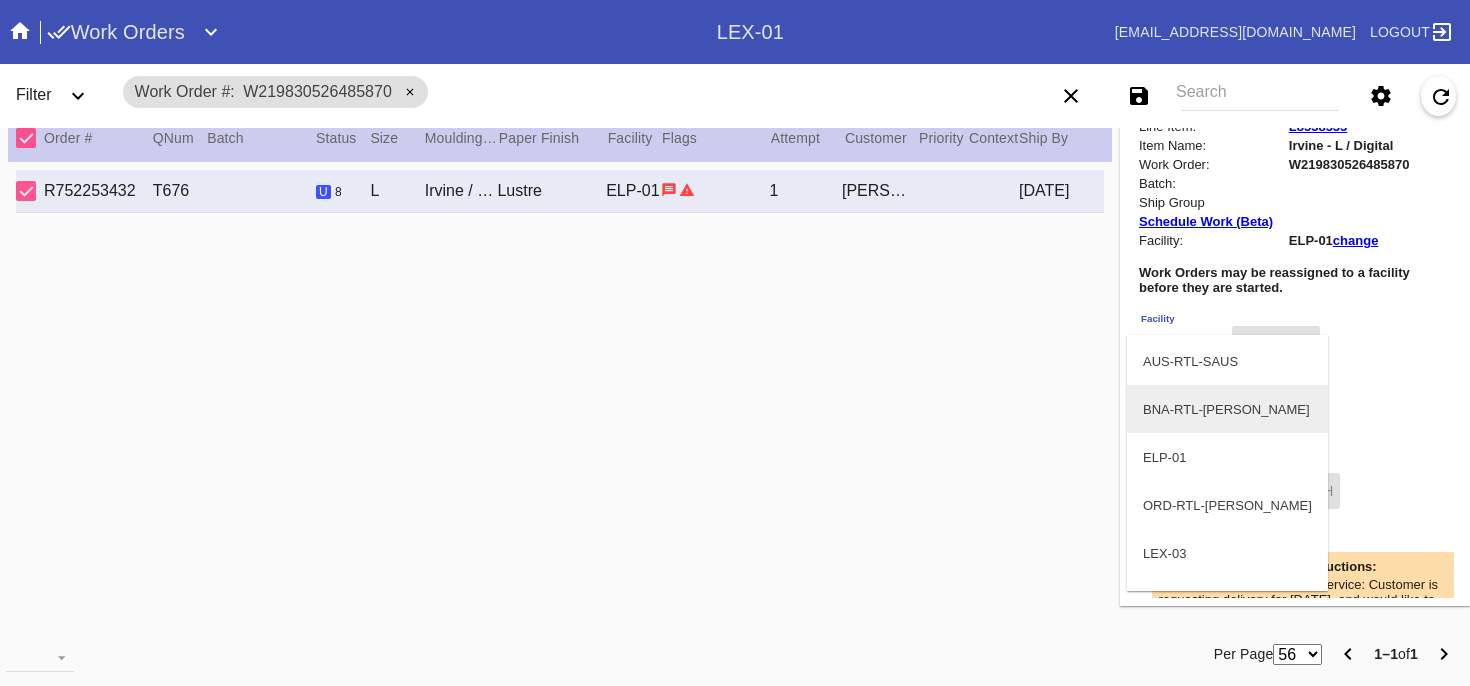 scroll, scrollTop: 689, scrollLeft: 0, axis: vertical 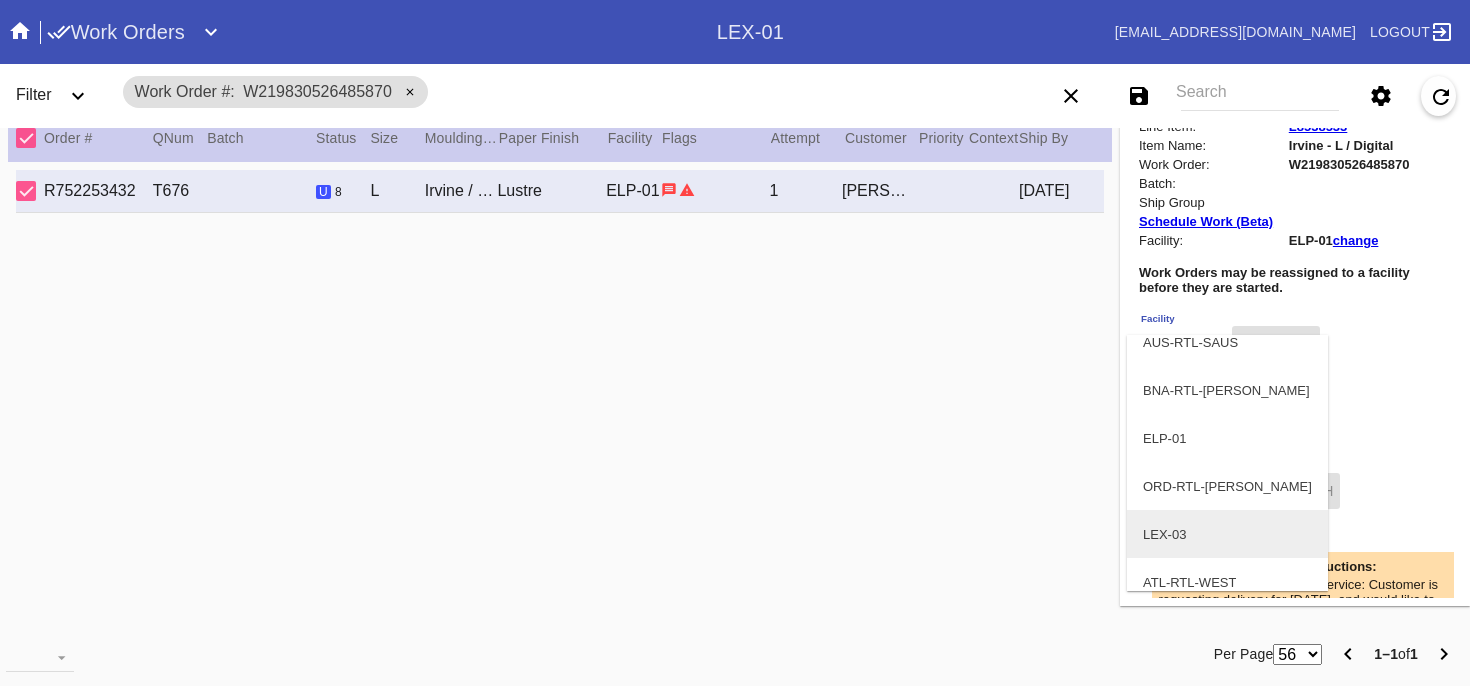 click on "LEX-03" at bounding box center [1227, 534] 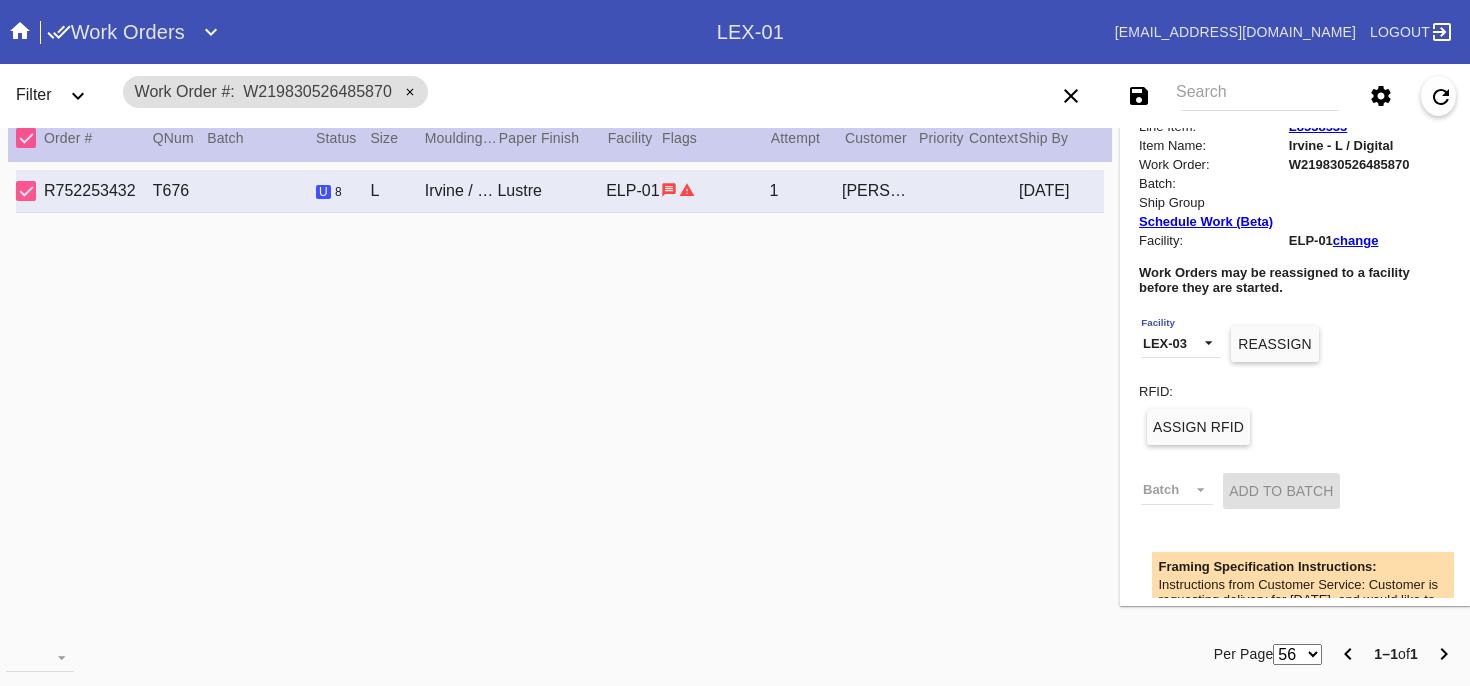 click on "Reassign" at bounding box center (1274, 344) 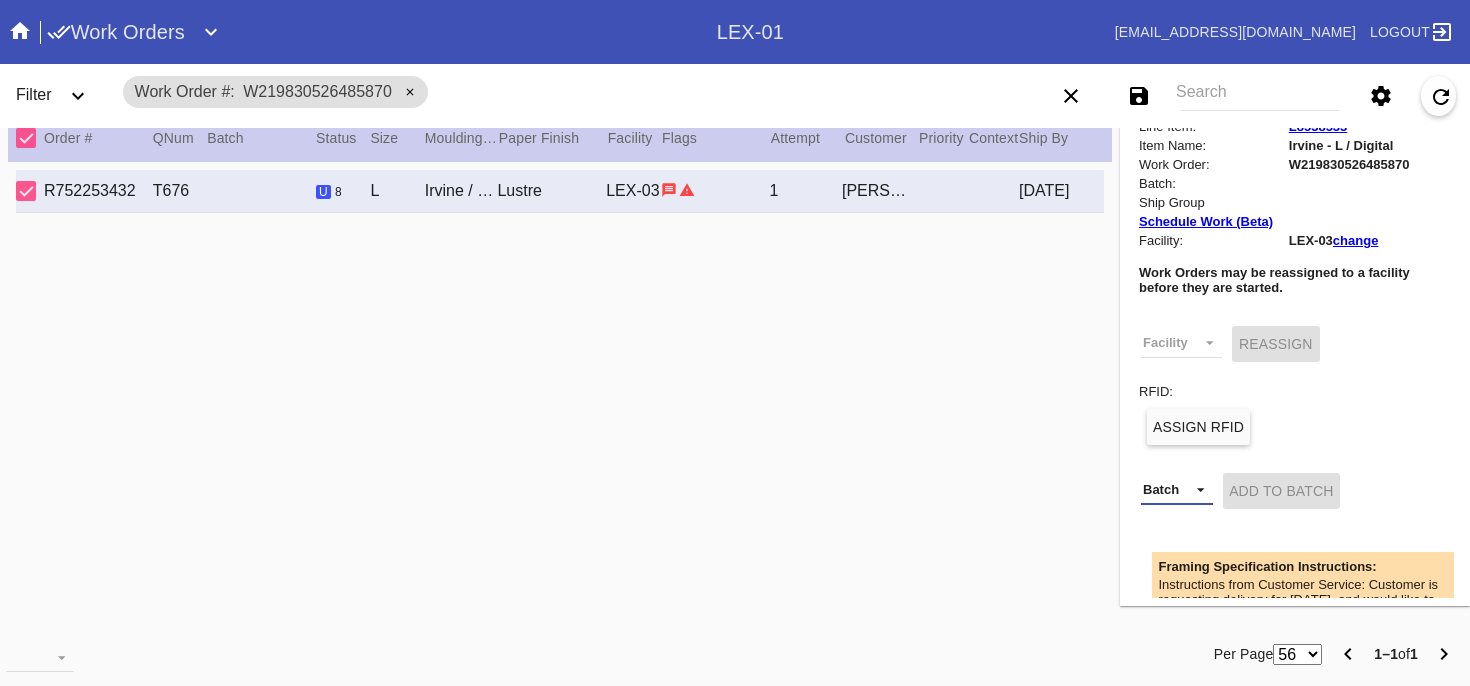 click on "Batch" at bounding box center (1177, 490) 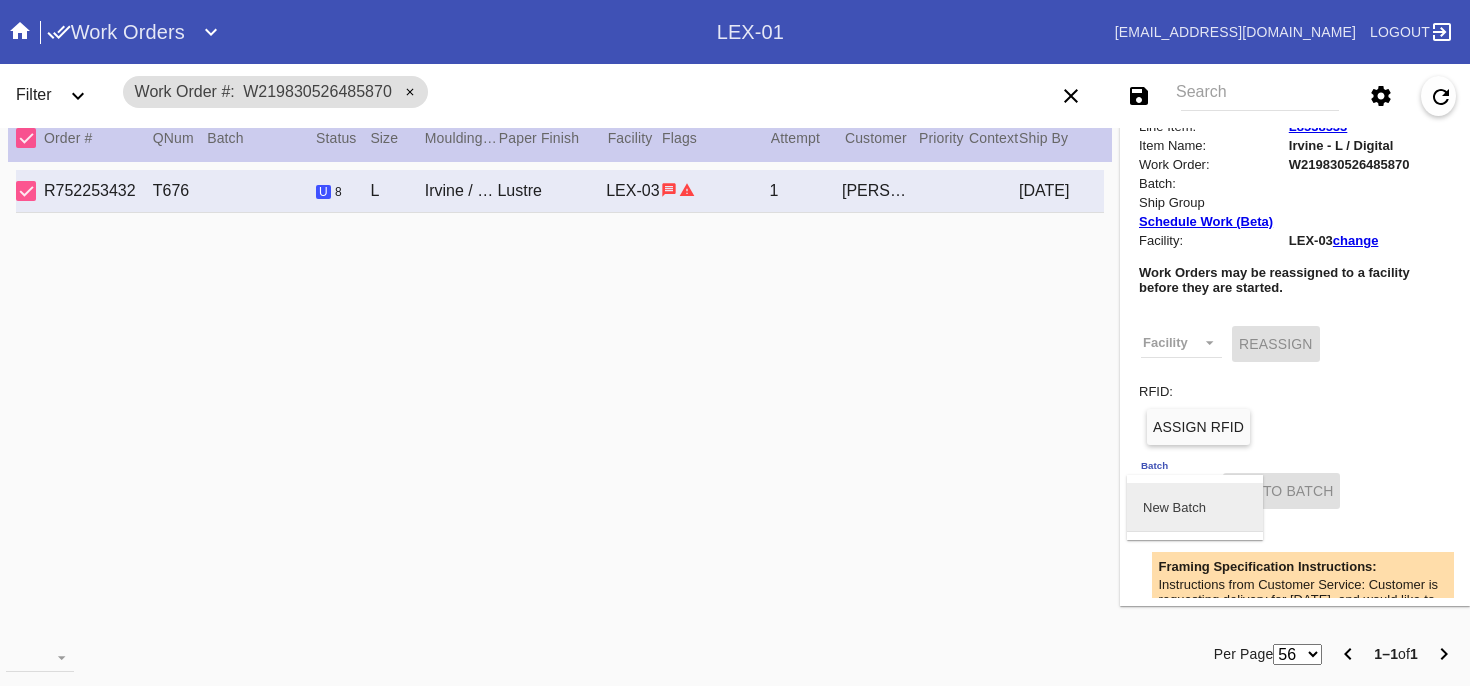 click on "New Batch" at bounding box center (1174, 507) 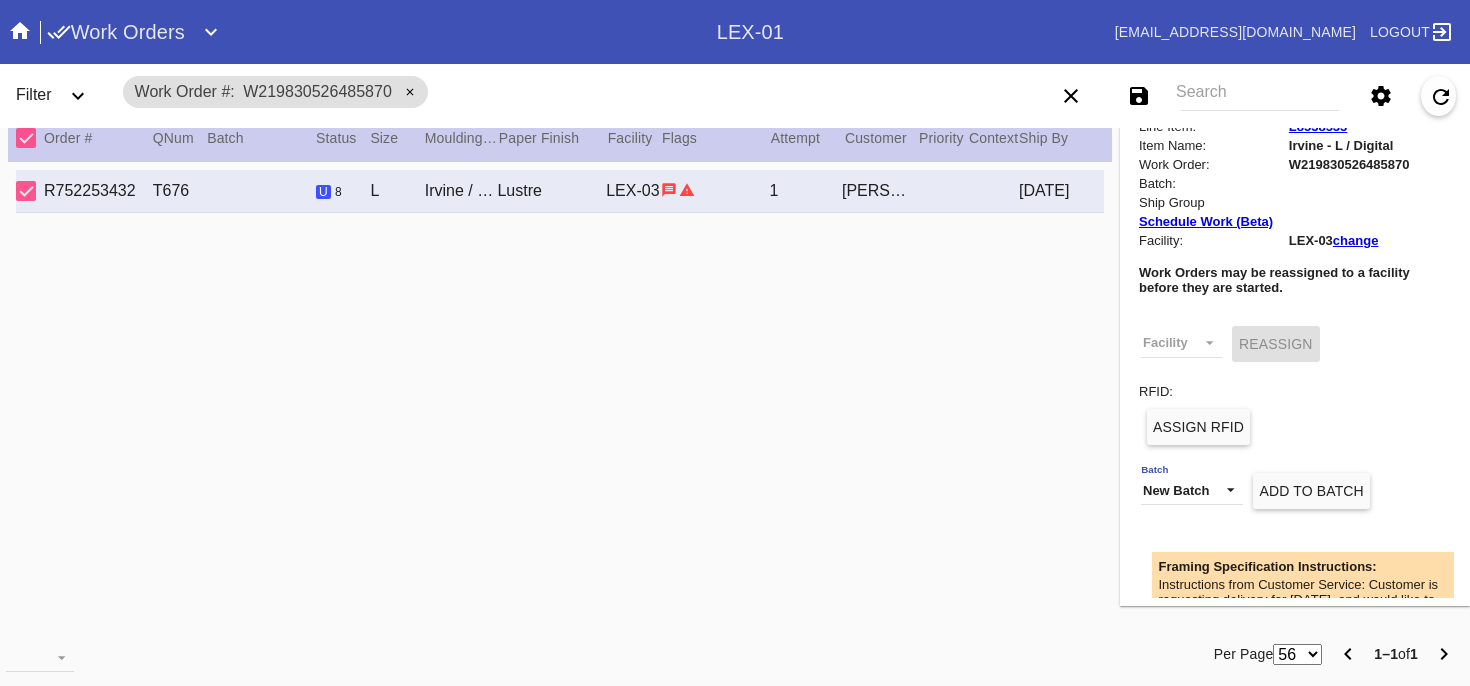 click at bounding box center (1370, 391) 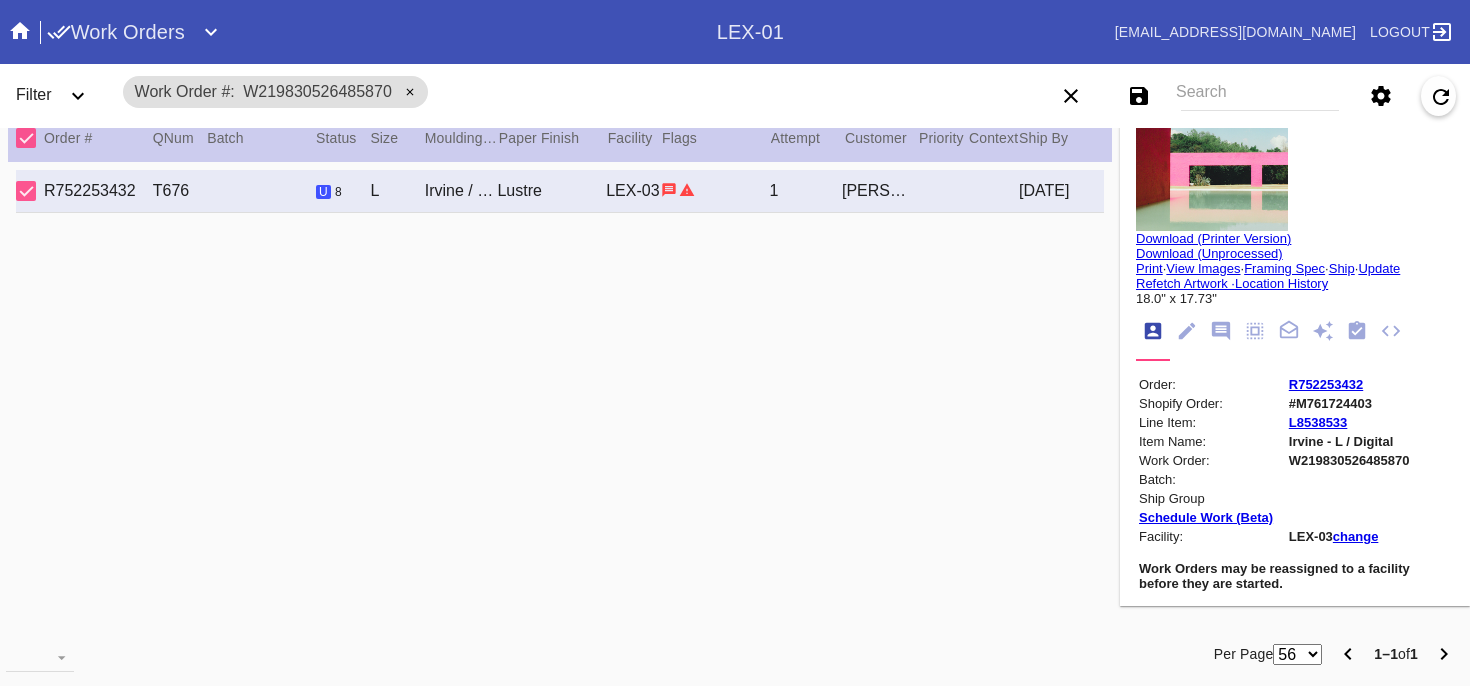 scroll, scrollTop: 31, scrollLeft: 0, axis: vertical 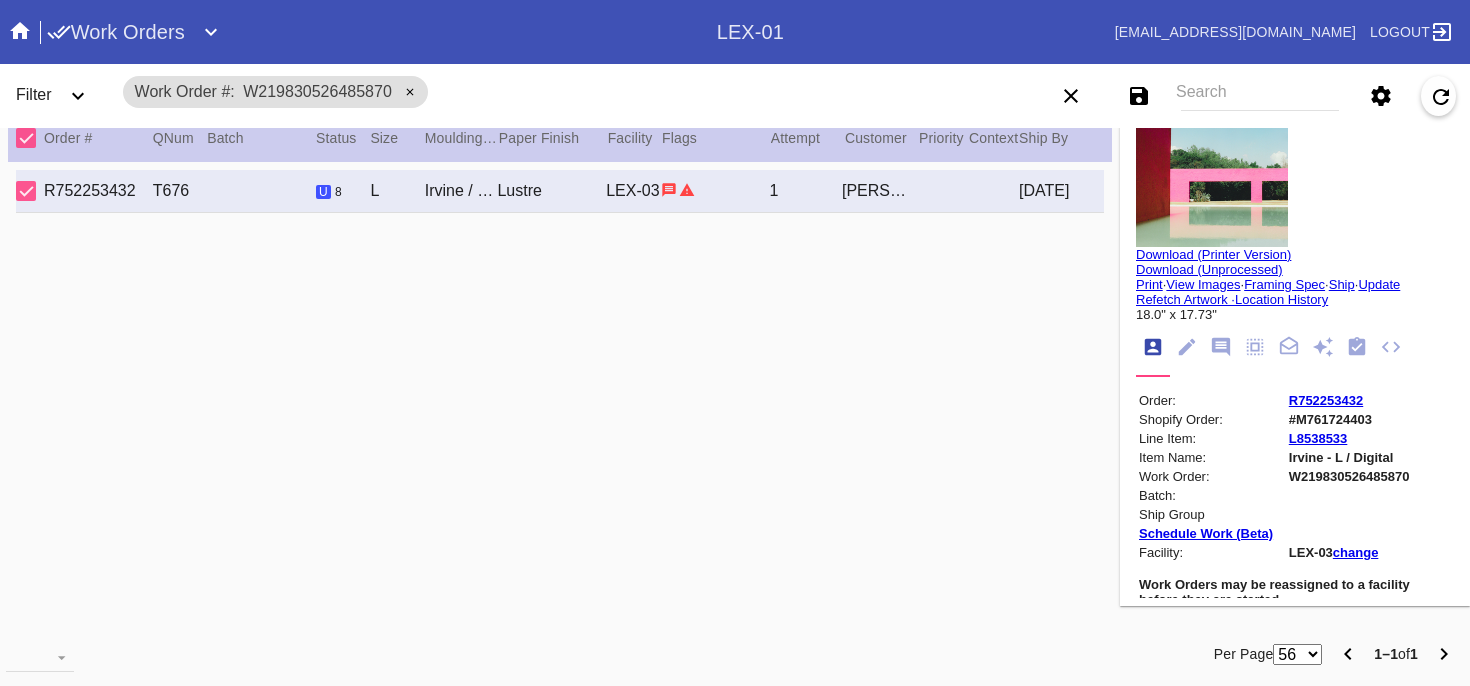 click 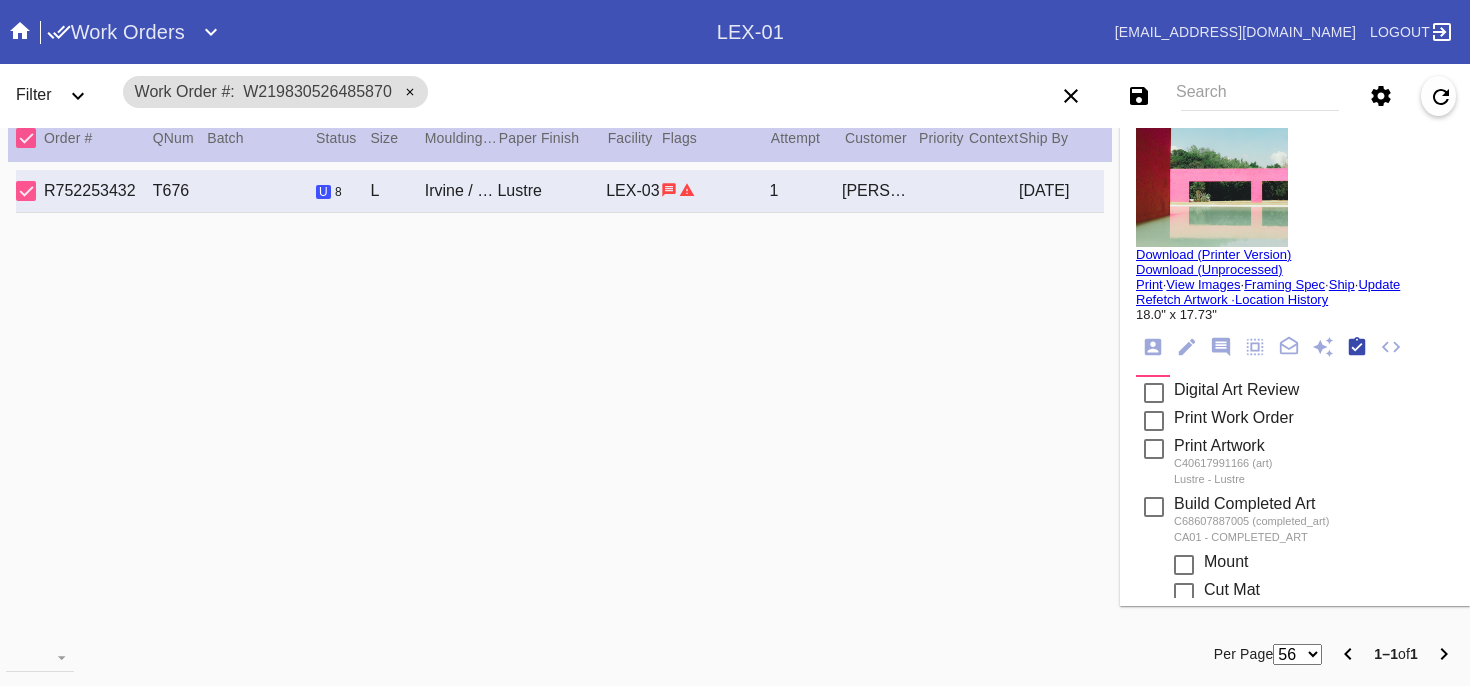 scroll, scrollTop: 320, scrollLeft: 0, axis: vertical 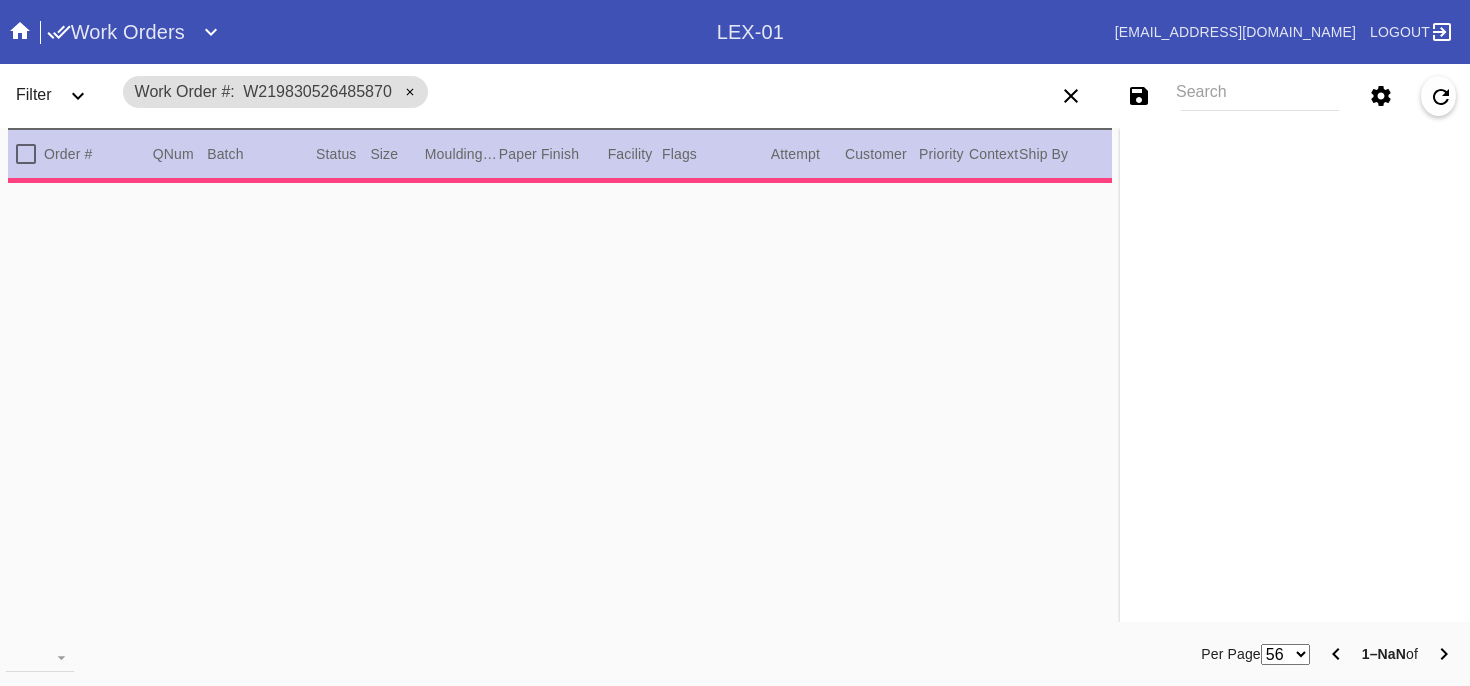 type on "3.0" 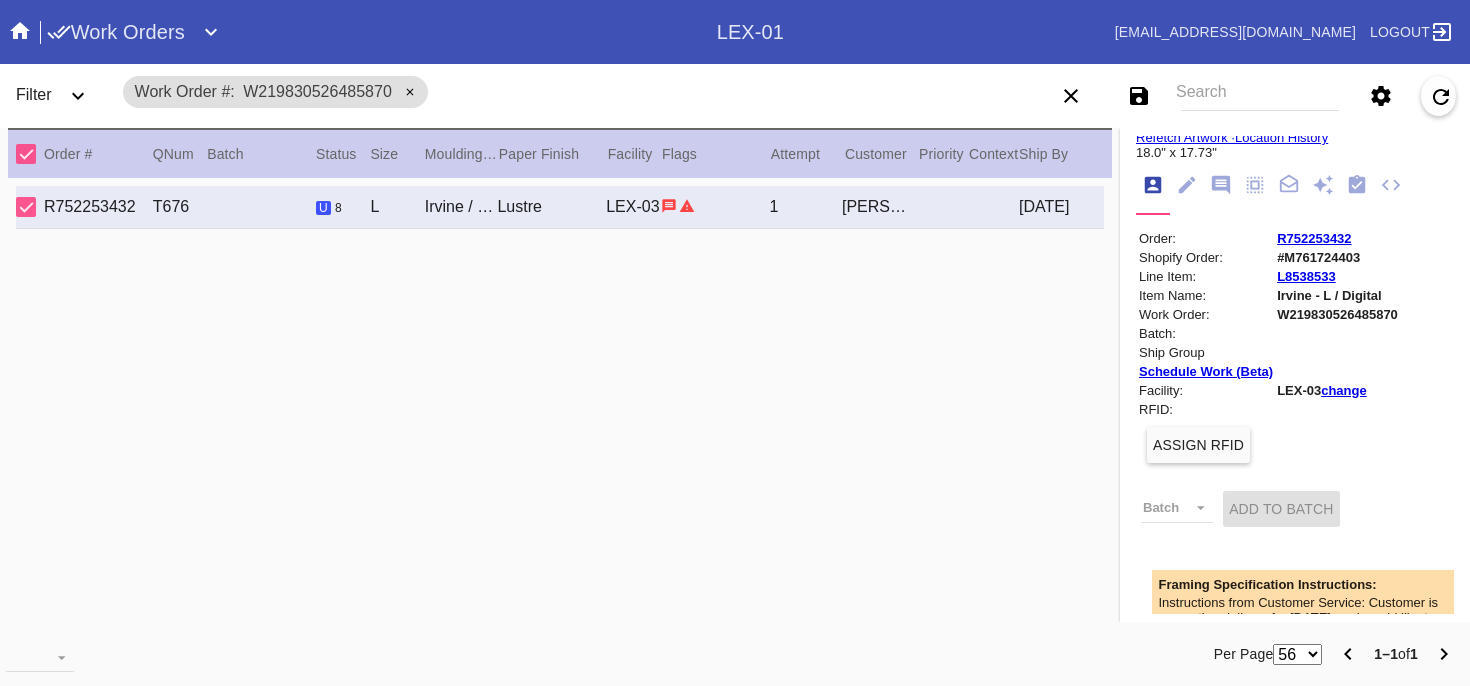 scroll, scrollTop: 173, scrollLeft: 0, axis: vertical 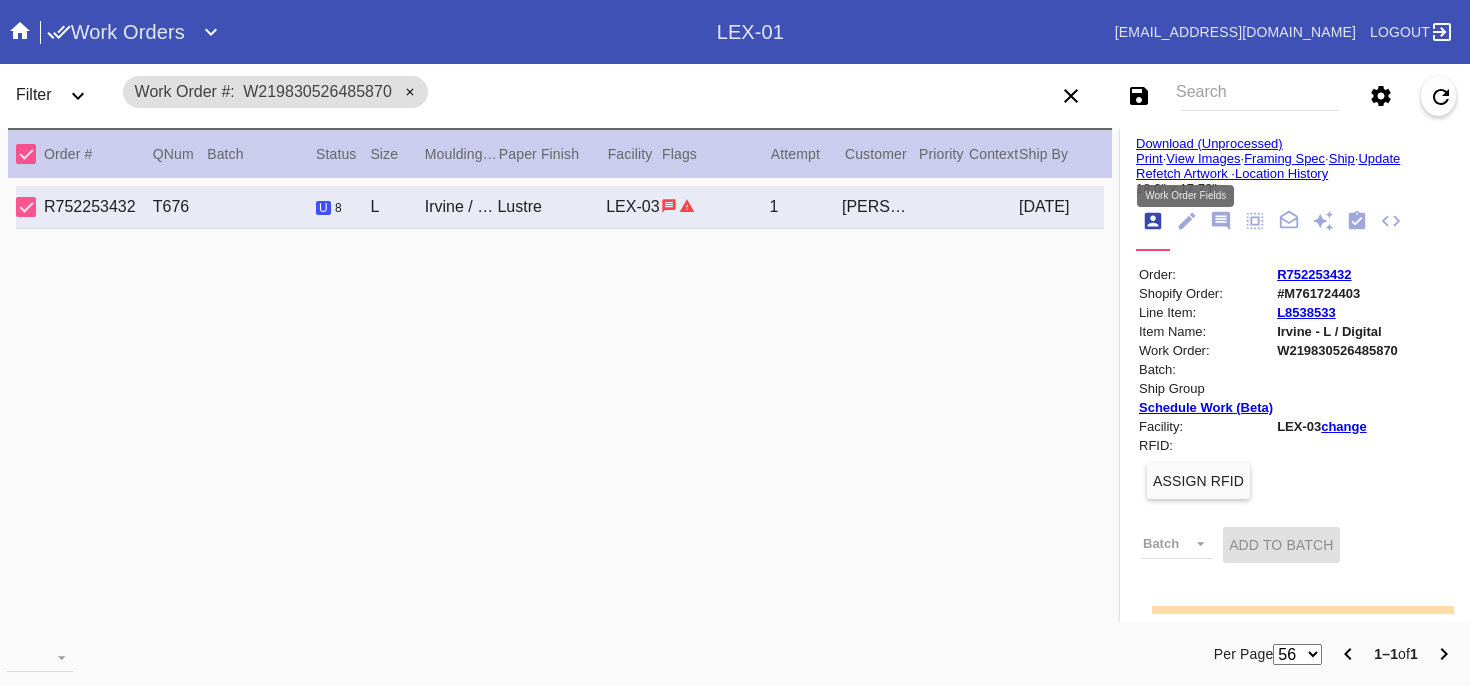 click 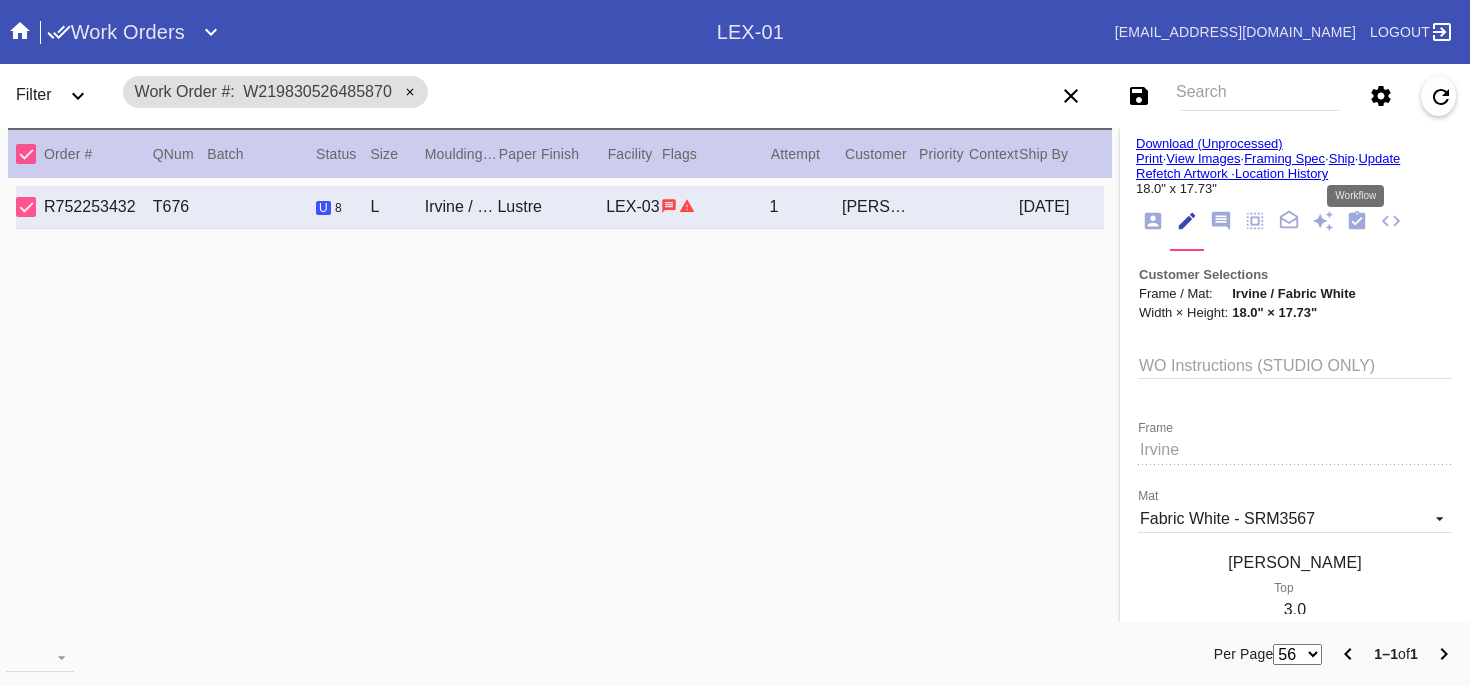 click 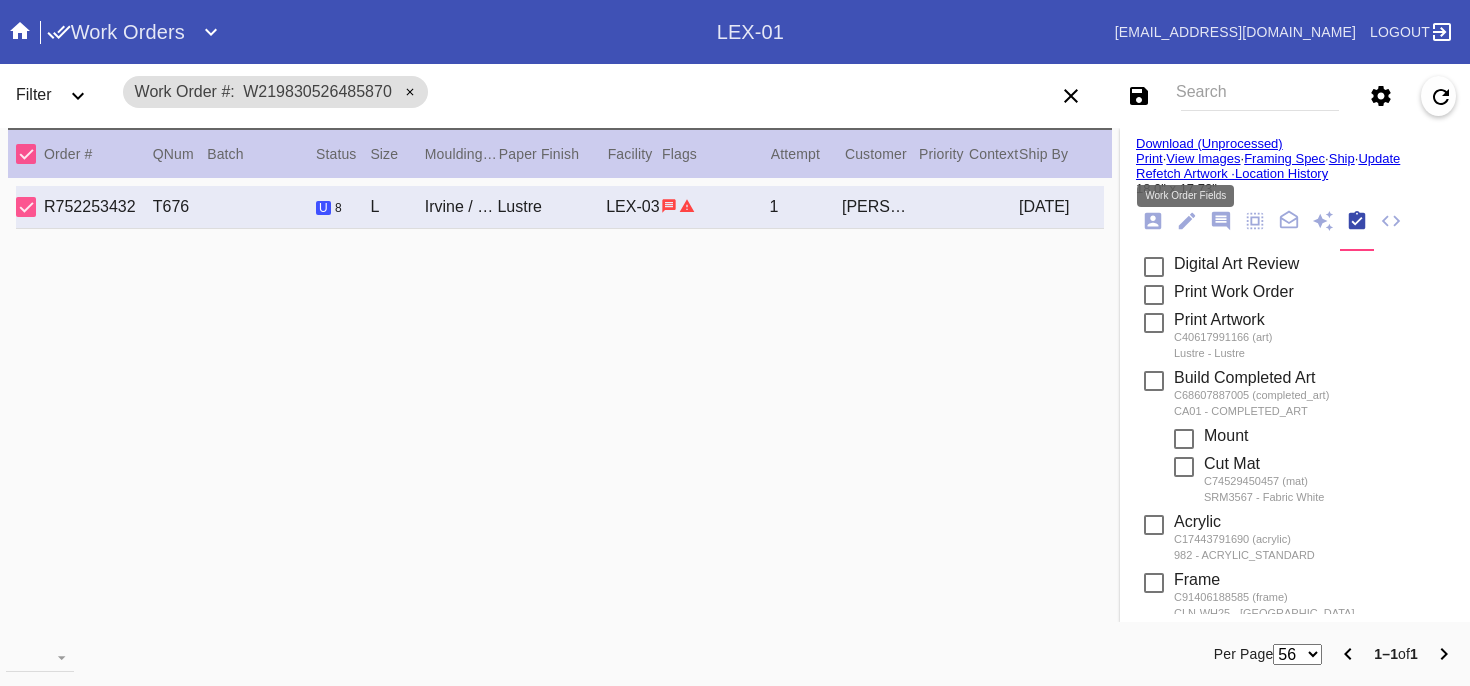 click 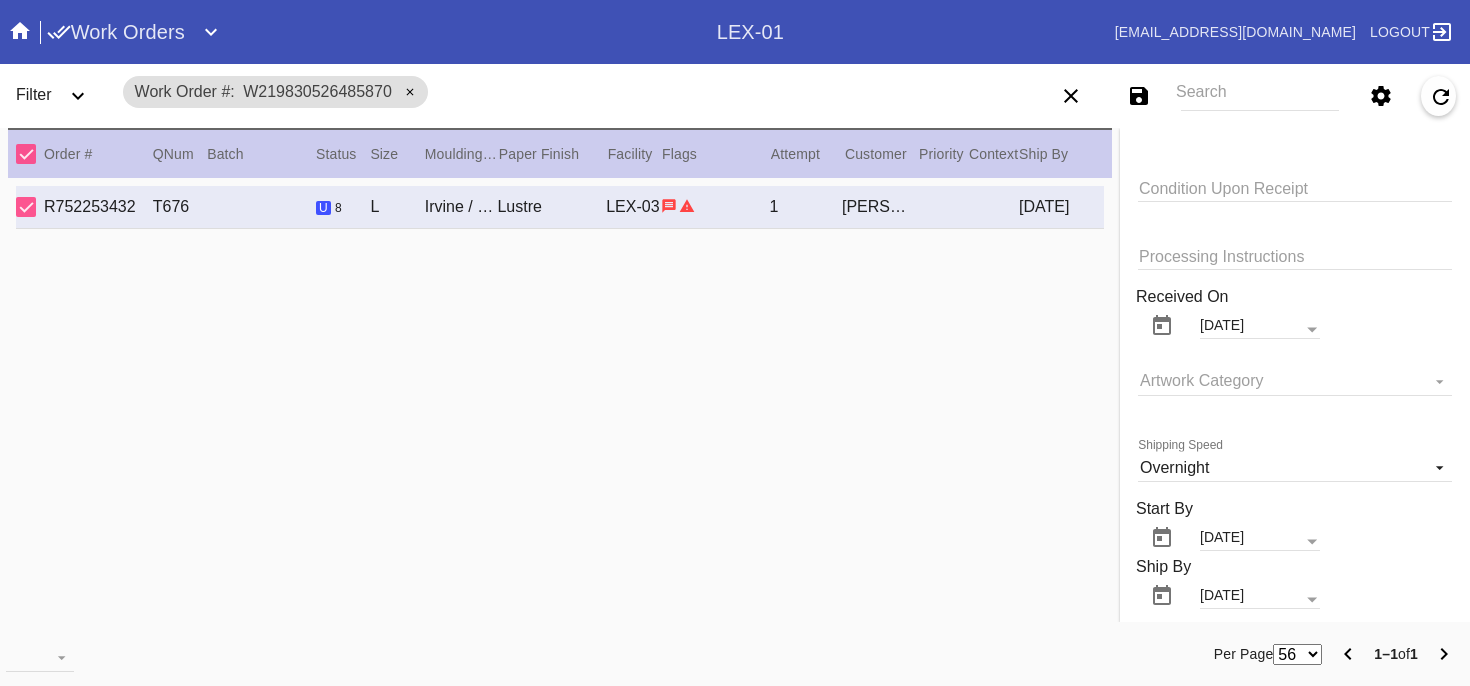 scroll, scrollTop: 1602, scrollLeft: 0, axis: vertical 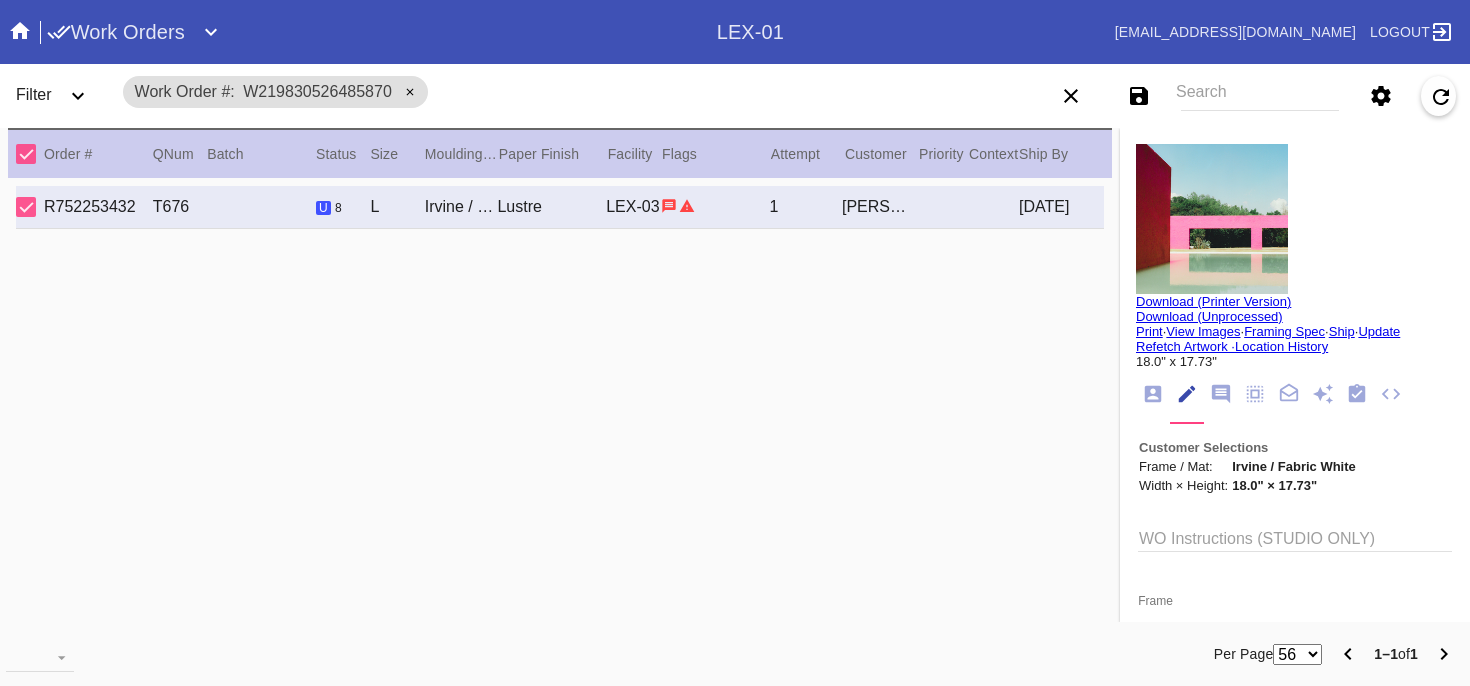 click 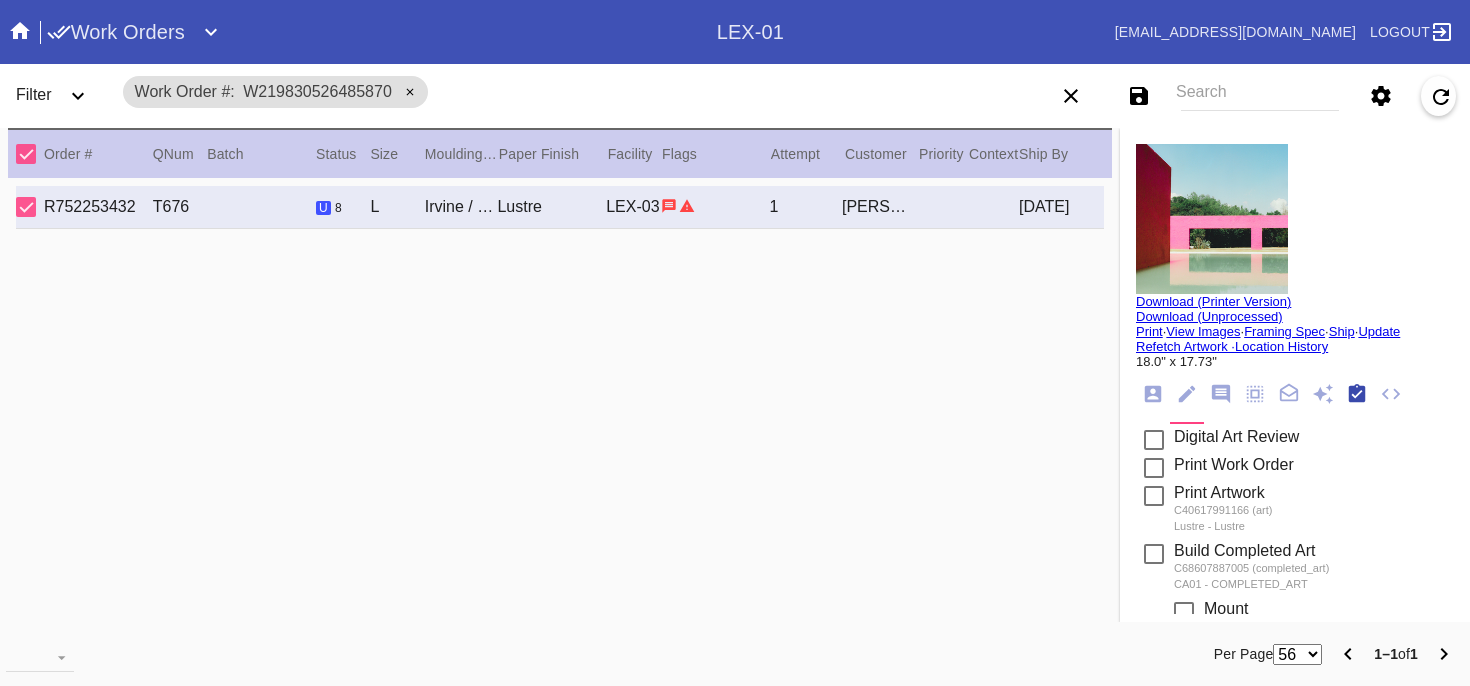 scroll, scrollTop: 320, scrollLeft: 0, axis: vertical 